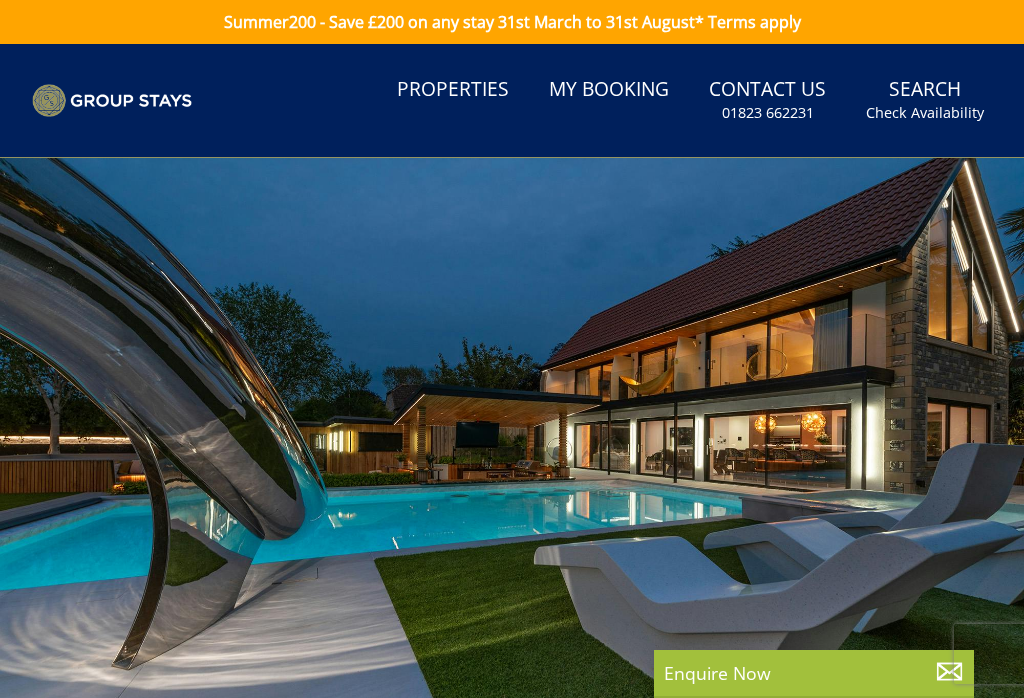 scroll, scrollTop: 0, scrollLeft: 0, axis: both 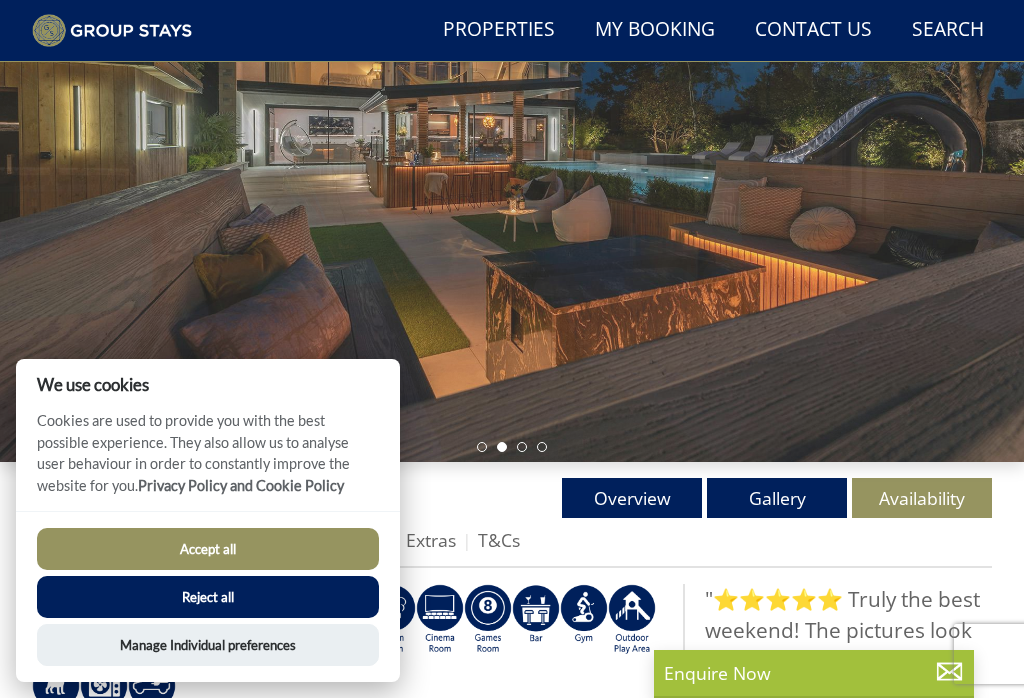 click on "Reject all" at bounding box center [208, 597] 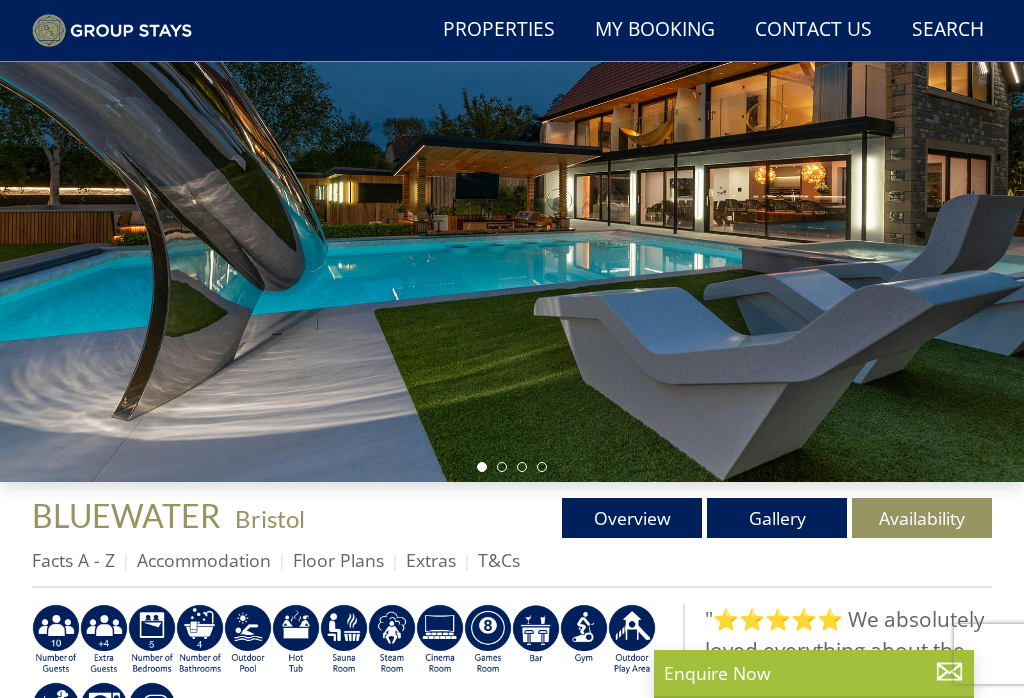 scroll, scrollTop: 213, scrollLeft: 0, axis: vertical 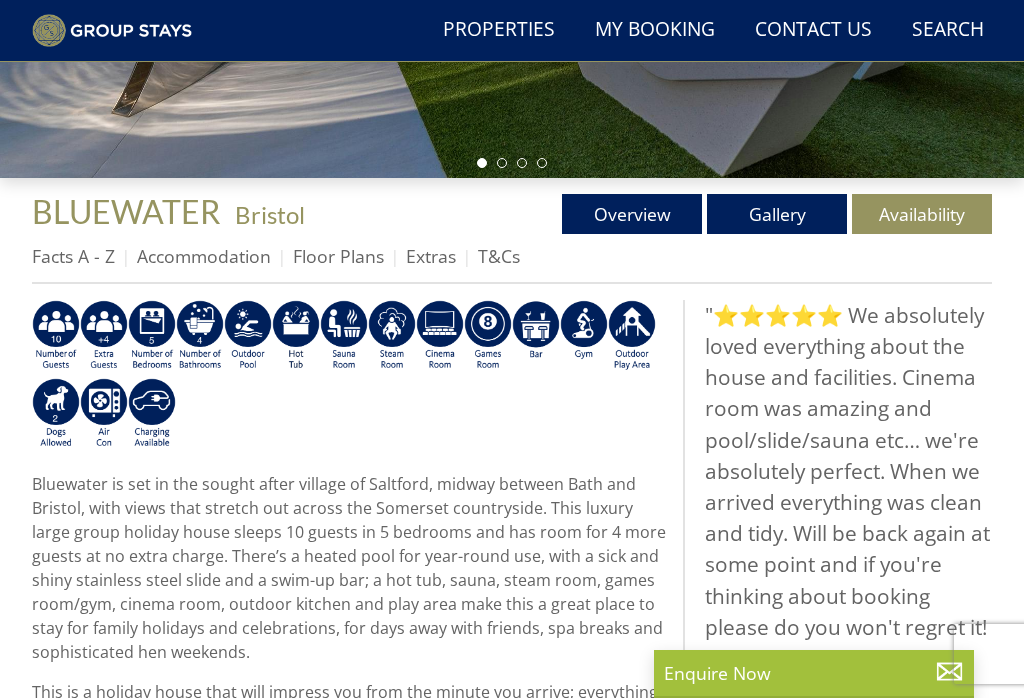 click on "Availability" at bounding box center [922, 214] 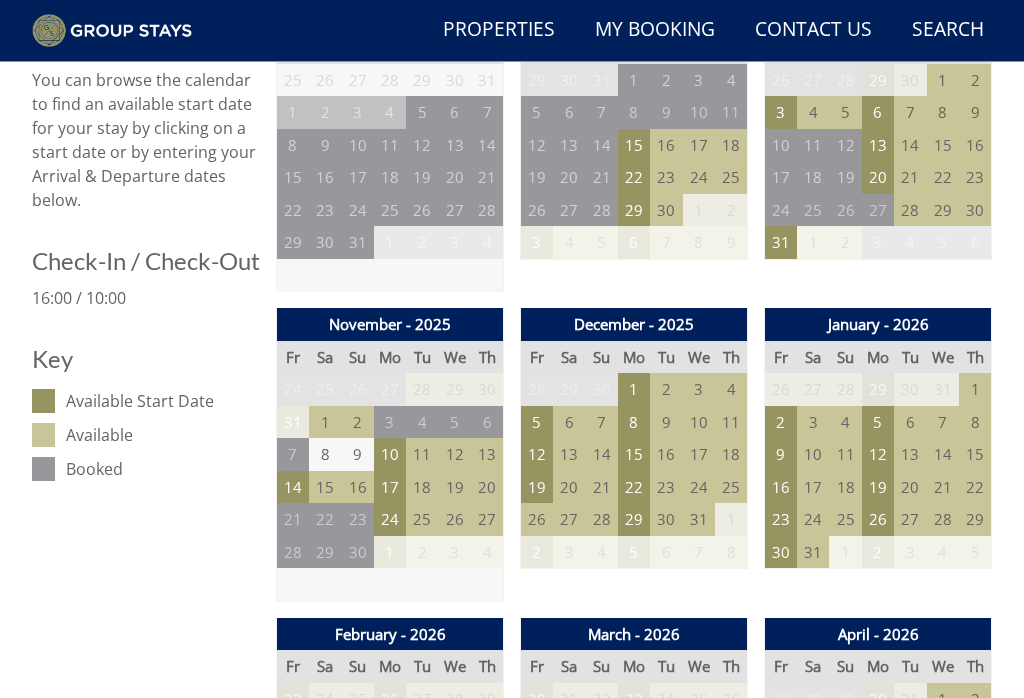 scroll, scrollTop: 803, scrollLeft: 0, axis: vertical 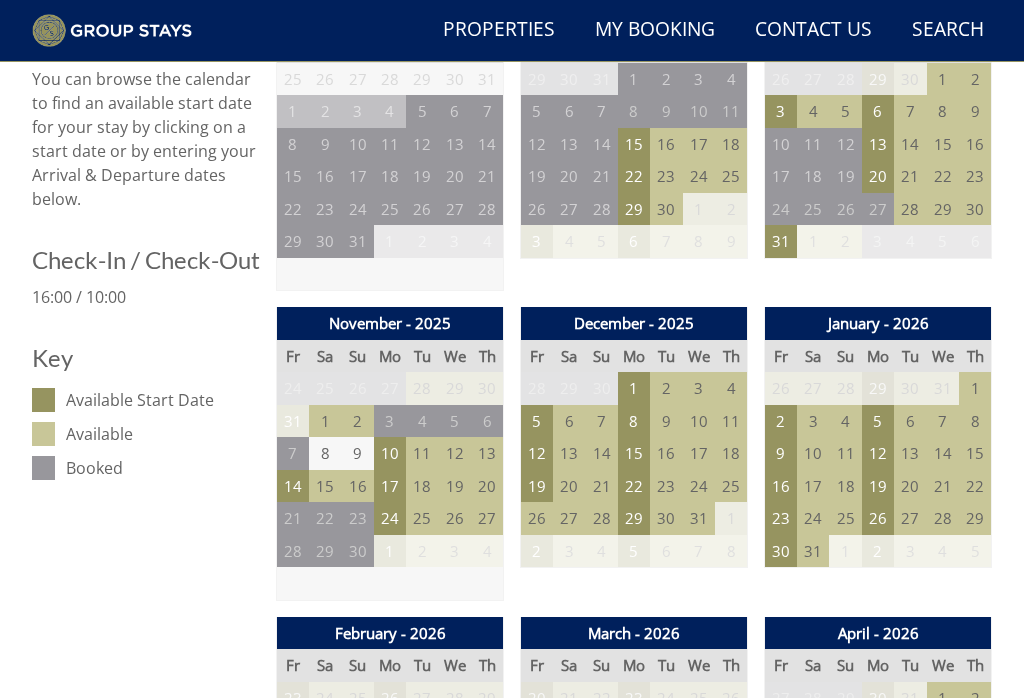 click on "5" at bounding box center (537, 421) 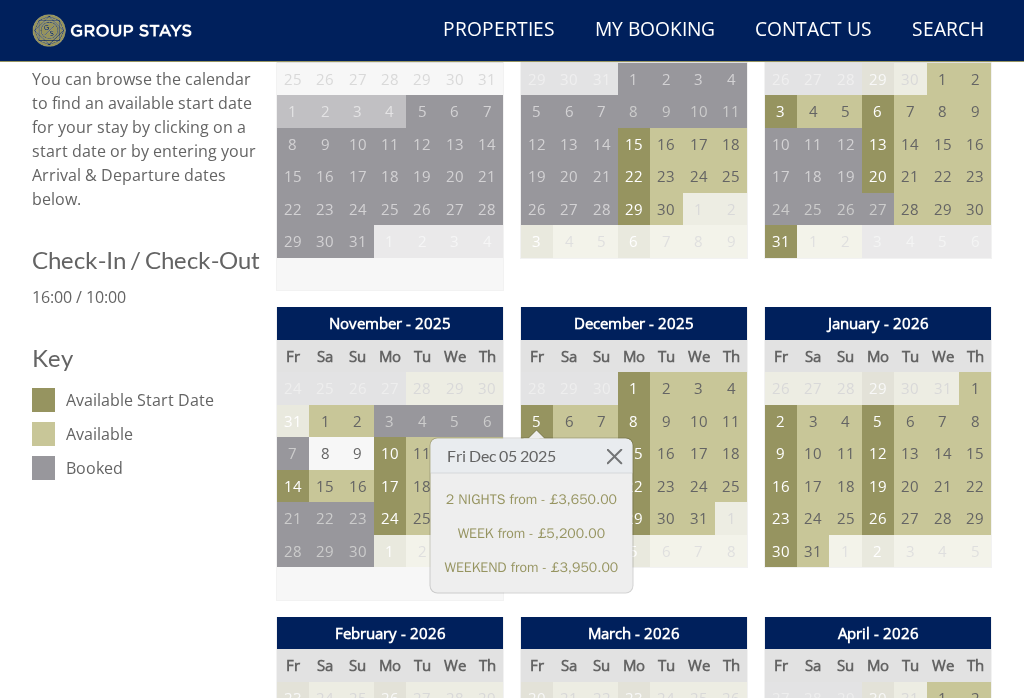 click at bounding box center [614, 456] 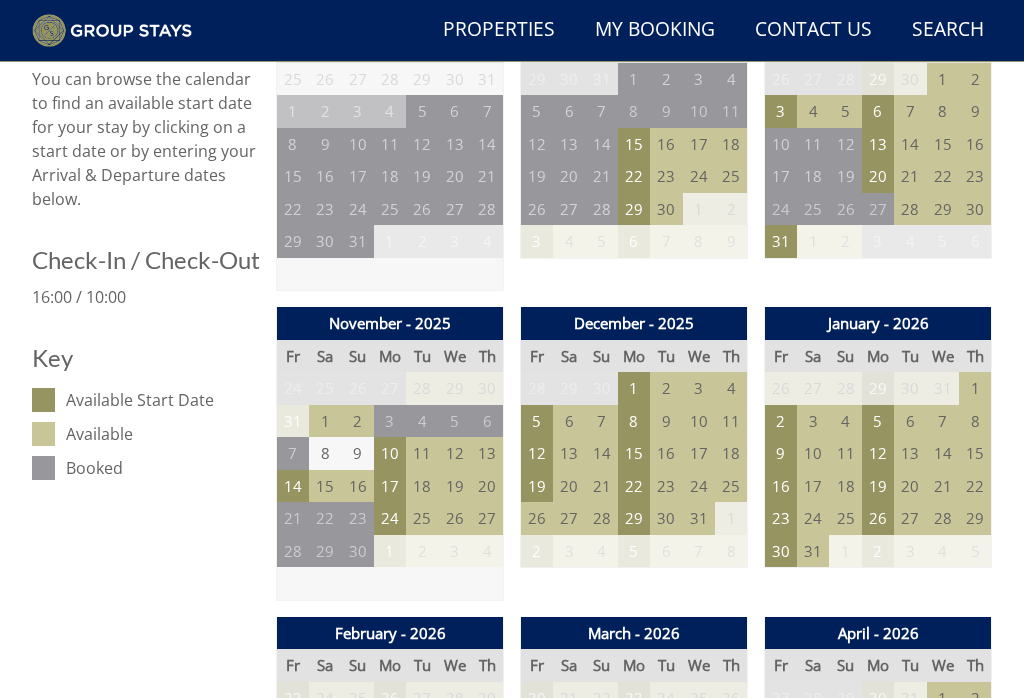 click on "1" at bounding box center [634, 388] 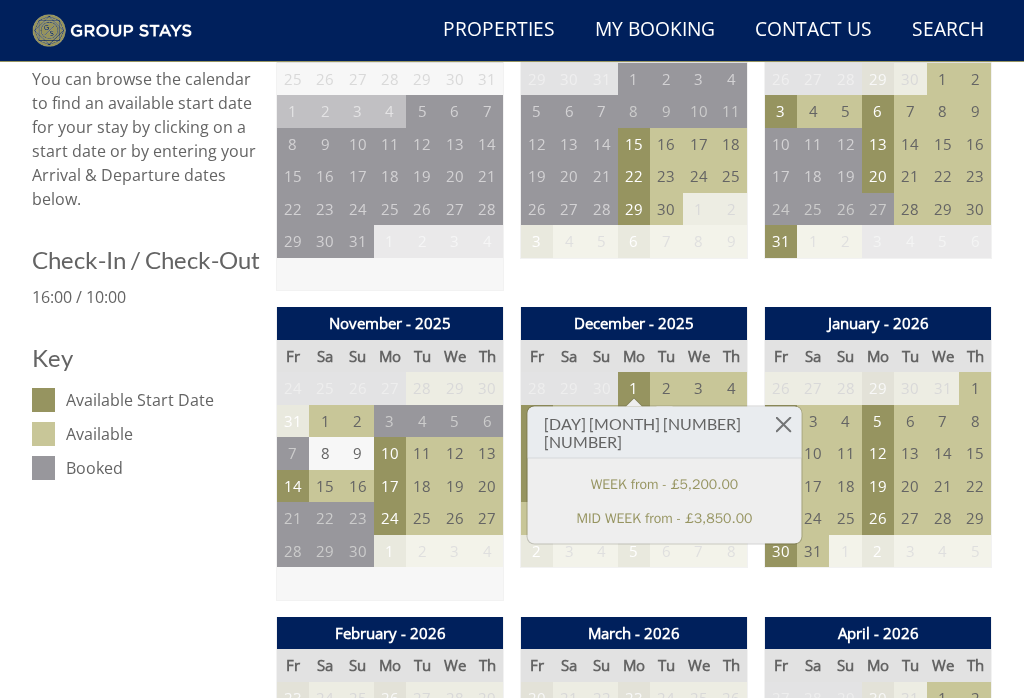 click at bounding box center (783, 424) 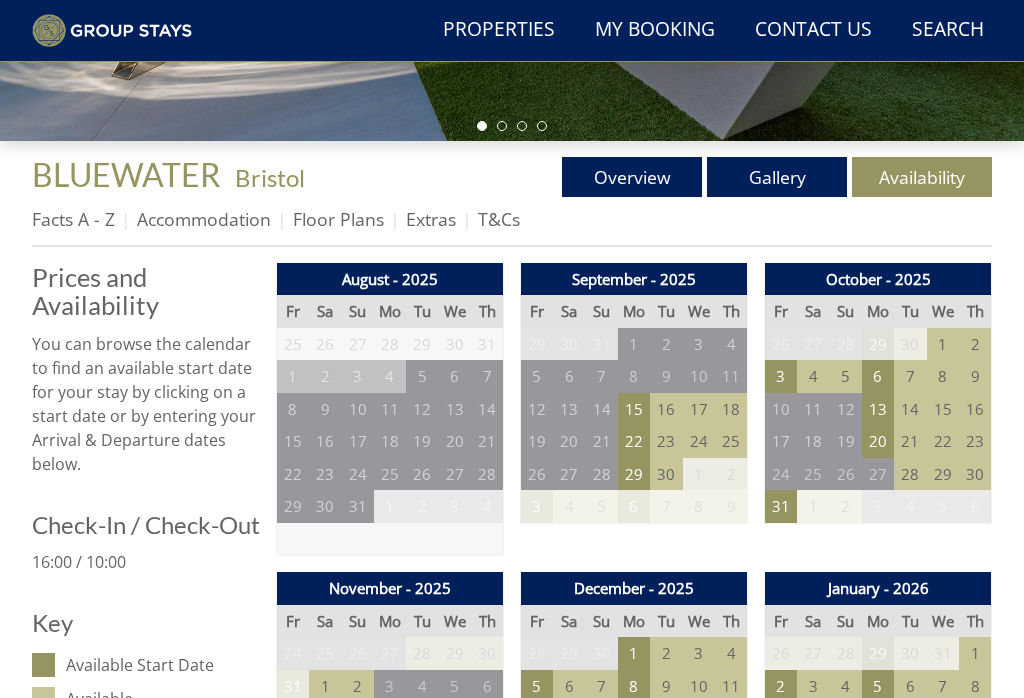 click on "Floor Plans" at bounding box center (338, 220) 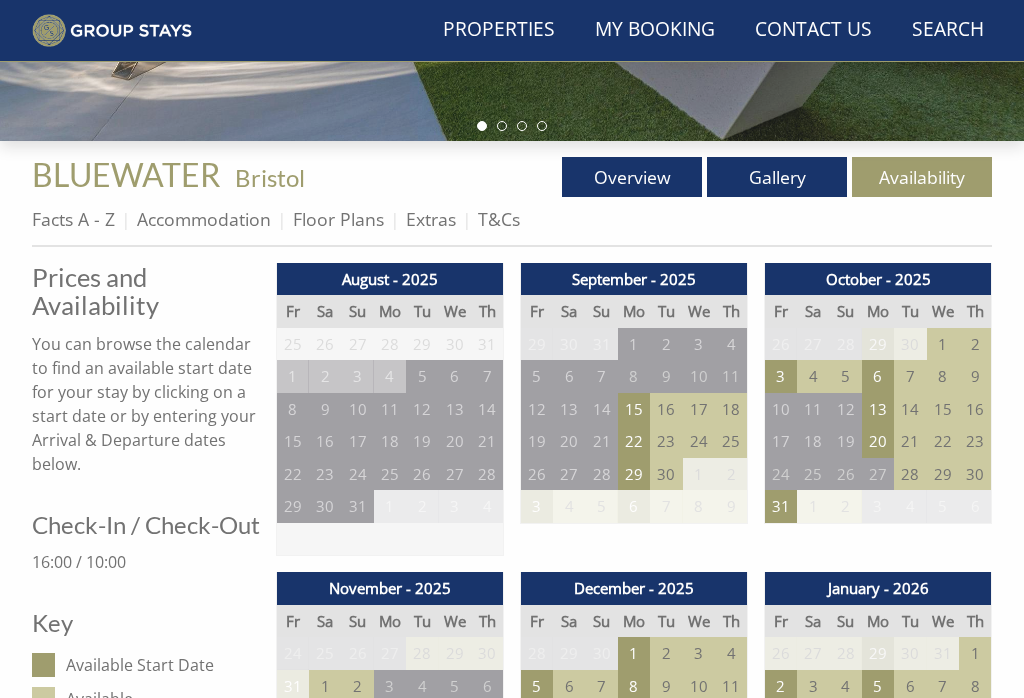 scroll, scrollTop: 538, scrollLeft: 0, axis: vertical 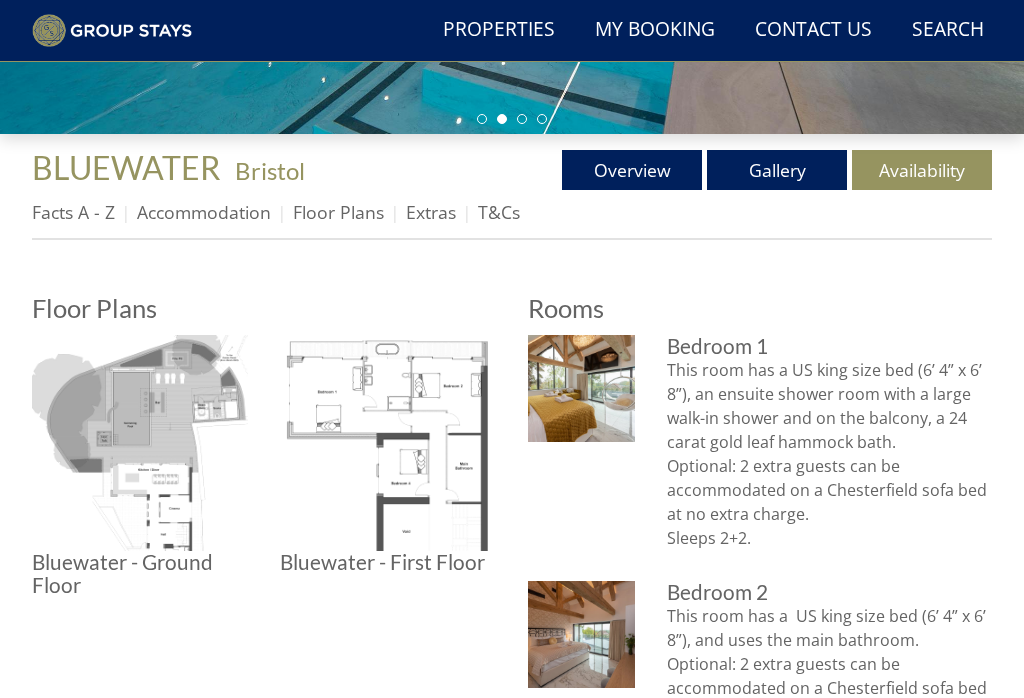 click at bounding box center (140, 443) 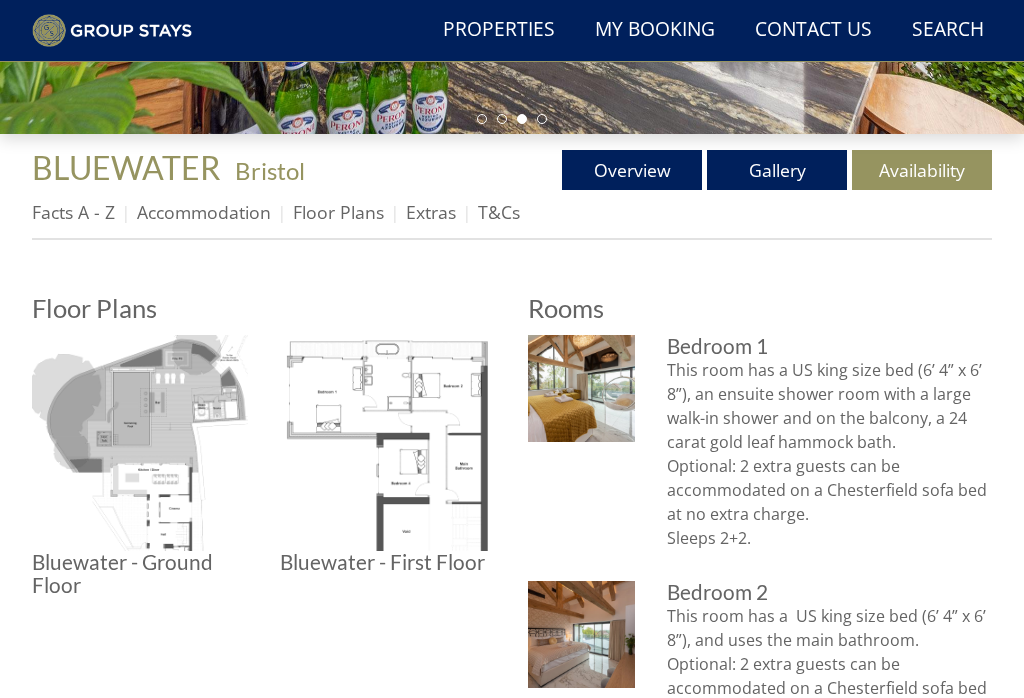 click on "Gallery" at bounding box center [777, 170] 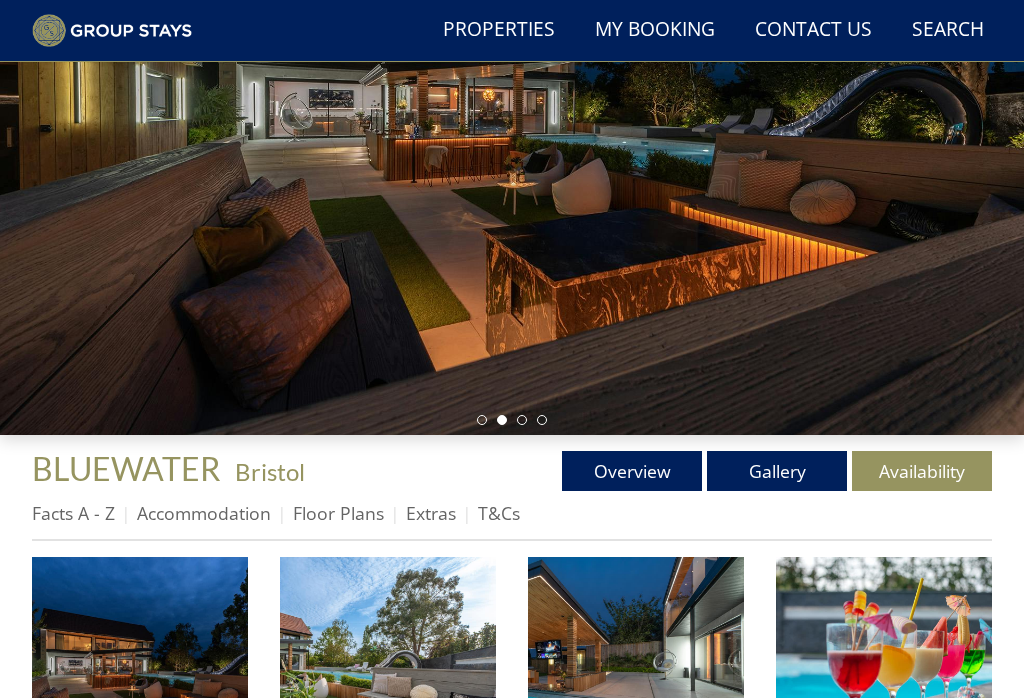 scroll, scrollTop: 250, scrollLeft: 0, axis: vertical 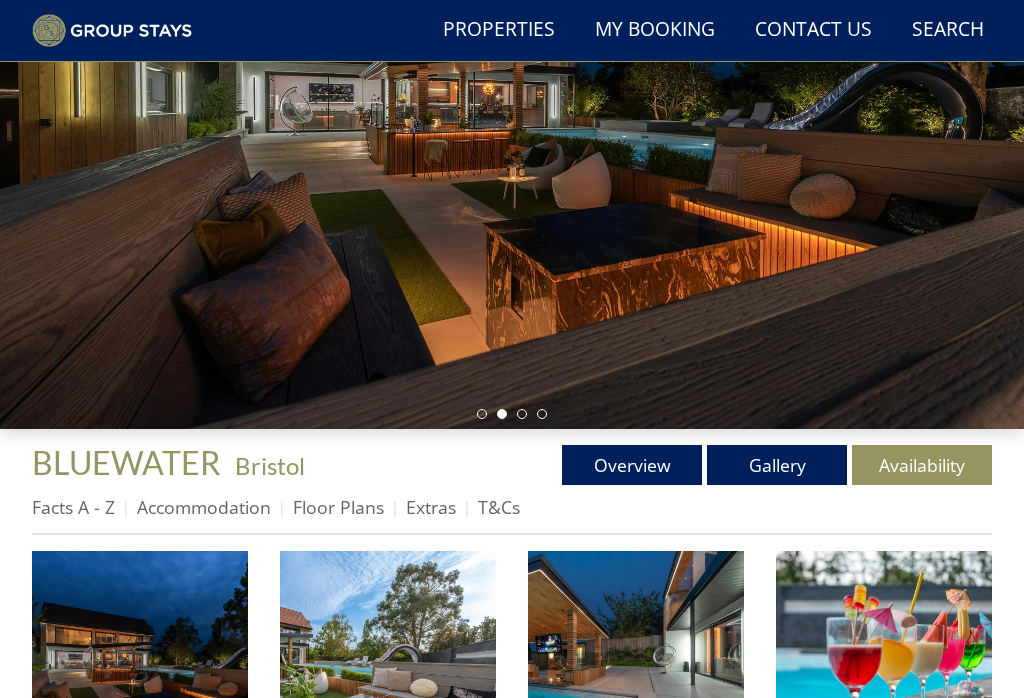 click at bounding box center [140, 659] 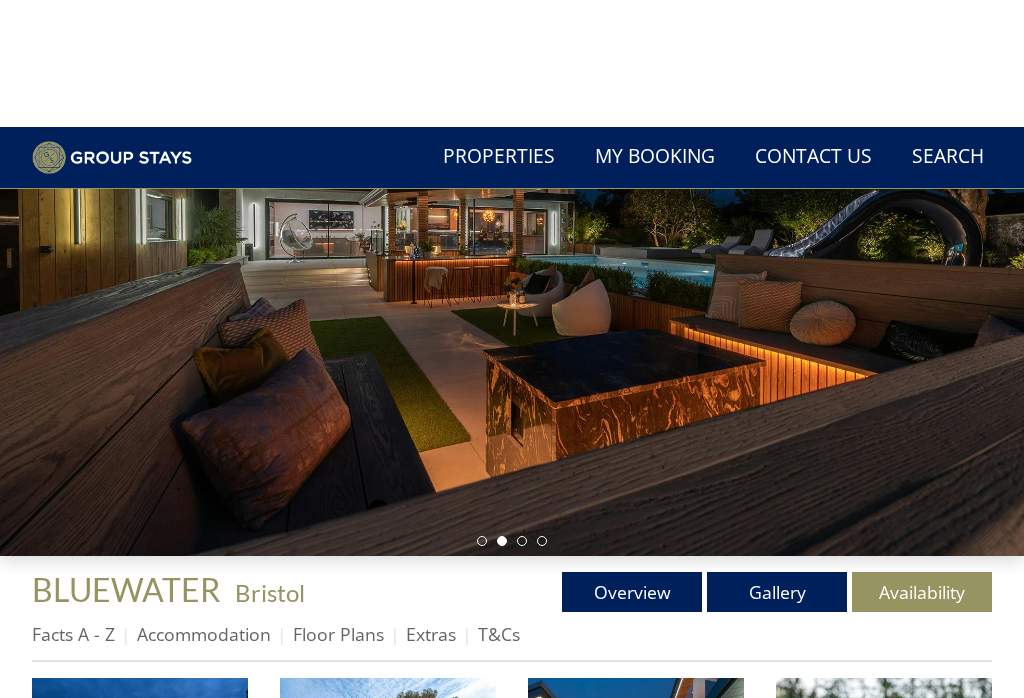 scroll, scrollTop: 0, scrollLeft: 0, axis: both 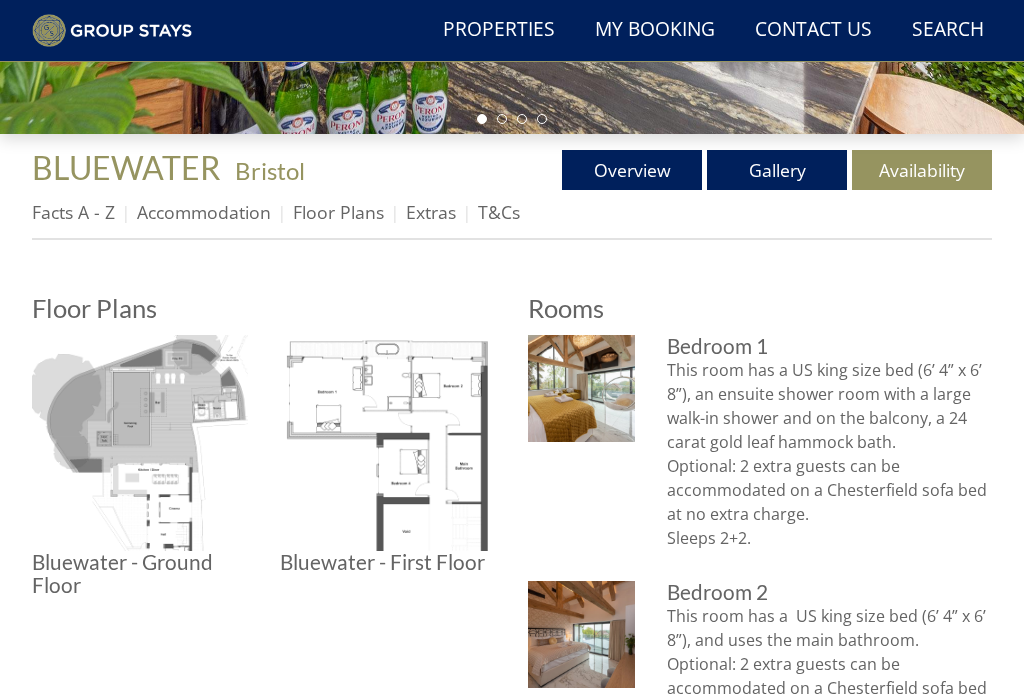 click on "Properties" at bounding box center [499, 30] 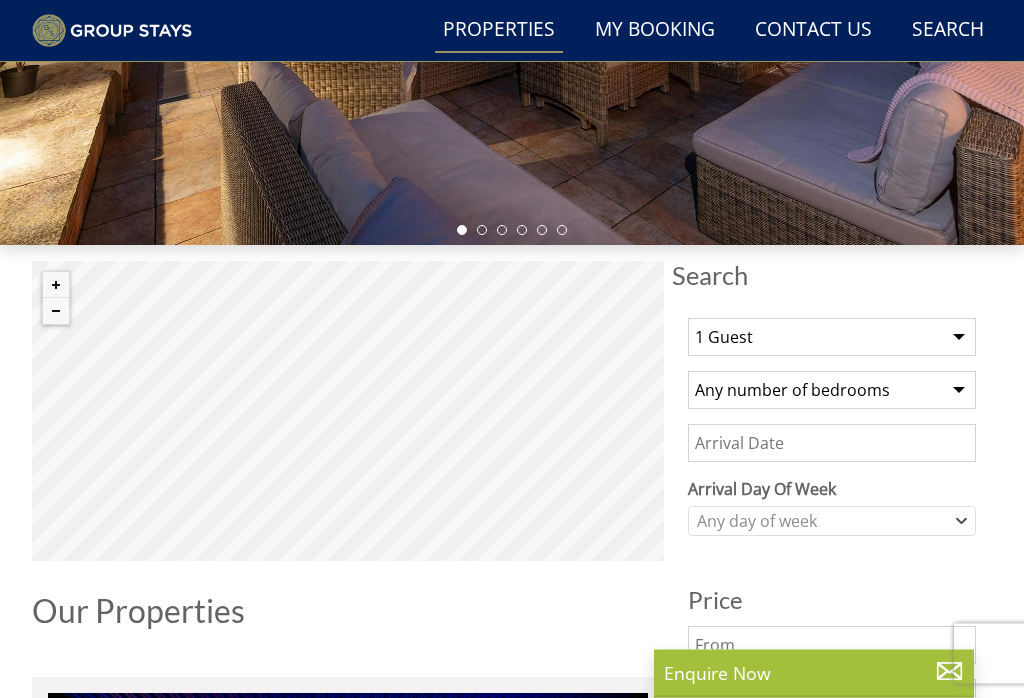 scroll, scrollTop: 434, scrollLeft: 0, axis: vertical 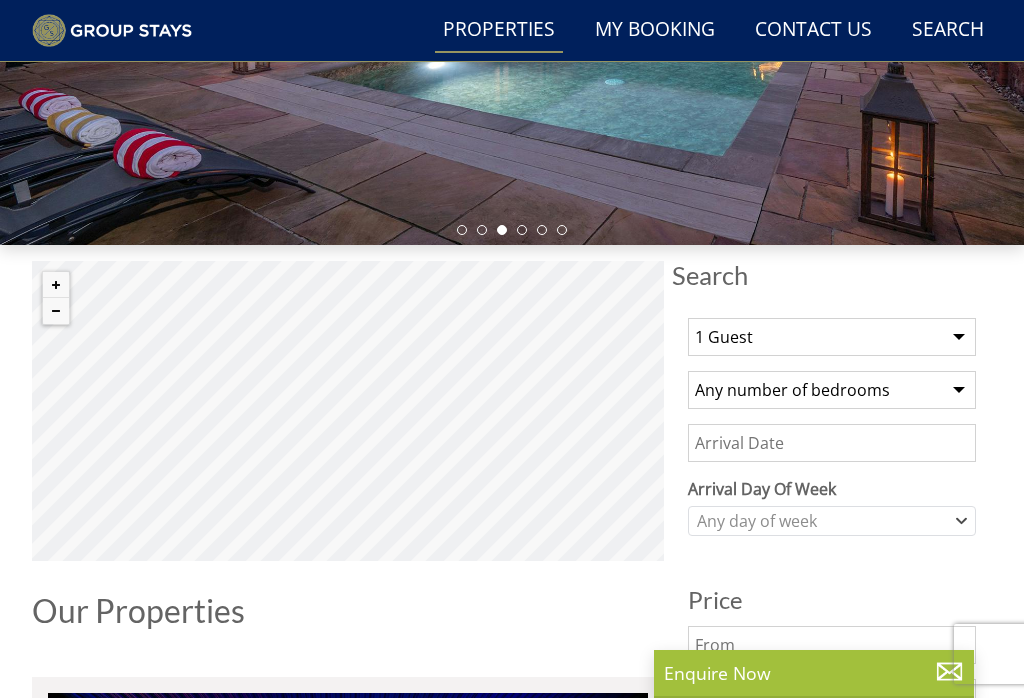 click on "1 Guest
2 Guests
3 Guests
4 Guests
5 Guests
6 Guests
7 Guests
8 Guests
9 Guests
10 Guests
11 Guests
12 Guests
13 Guests
14 Guests
15 Guests
16 Guests
17 Guests
18 Guests
19 Guests
20 Guests
21 Guests
22 Guests
23 Guests
24 Guests
25 Guests
26 Guests
27 Guests
28 Guests
29 Guests
30 Guests
31 Guests
32 Guests" at bounding box center [832, 337] 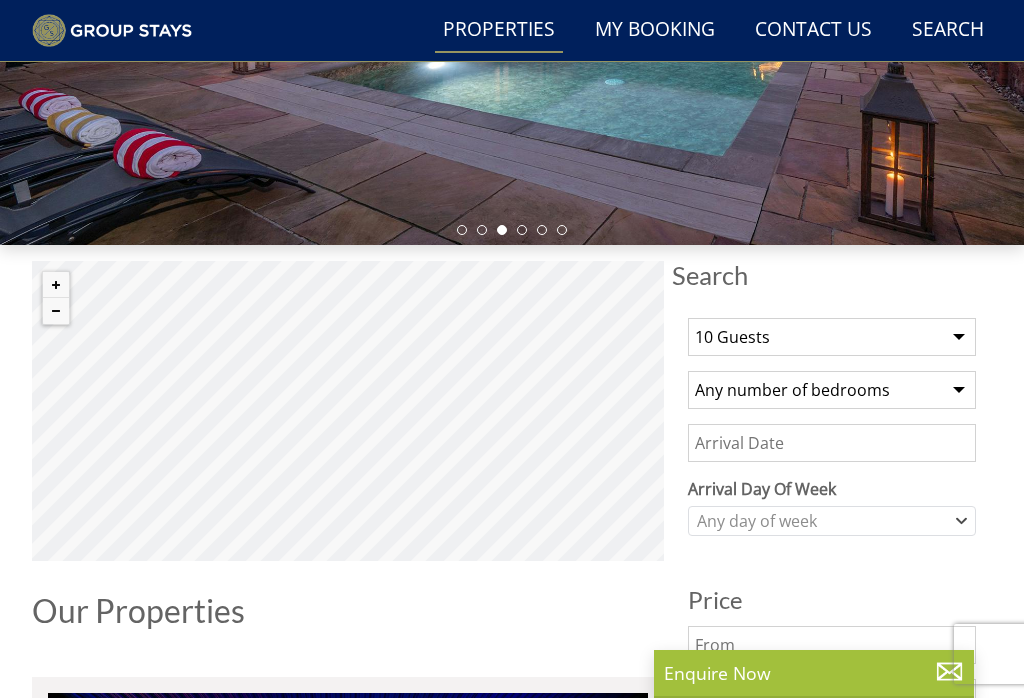 click on "Any number of bedrooms
4 Bedrooms
5 Bedrooms
6 Bedrooms
7 Bedrooms
8 Bedrooms
9 Bedrooms
10 Bedrooms
11 Bedrooms
12 Bedrooms
13 Bedrooms
14 Bedrooms
15 Bedrooms
16 Bedrooms" at bounding box center [832, 390] 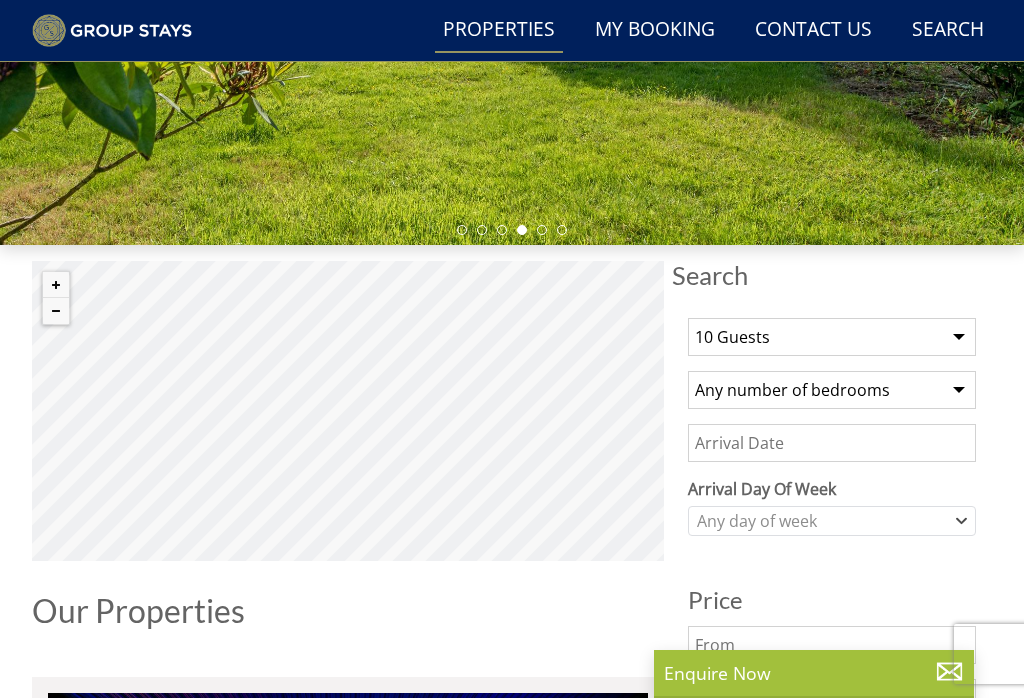 select on "5" 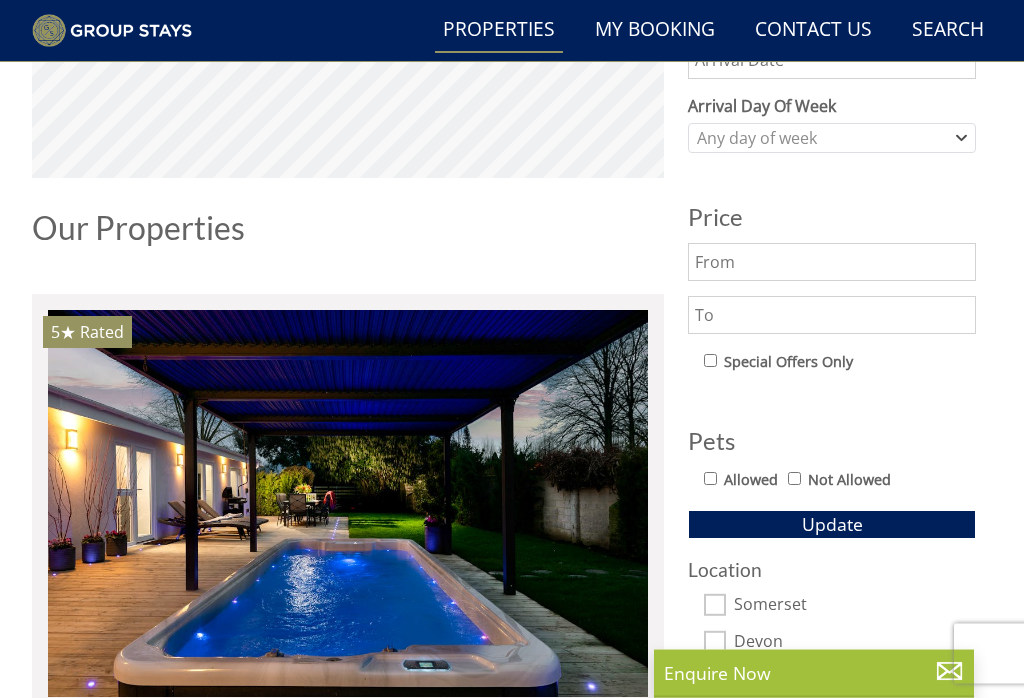 click on "Allowed" at bounding box center (710, 479) 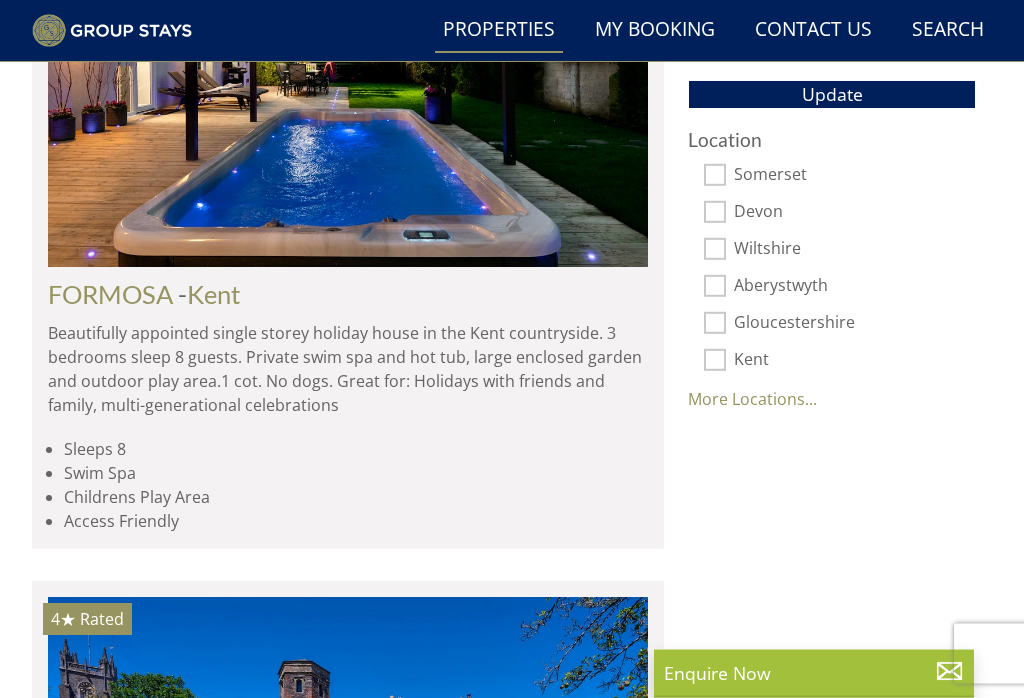 scroll, scrollTop: 1247, scrollLeft: 0, axis: vertical 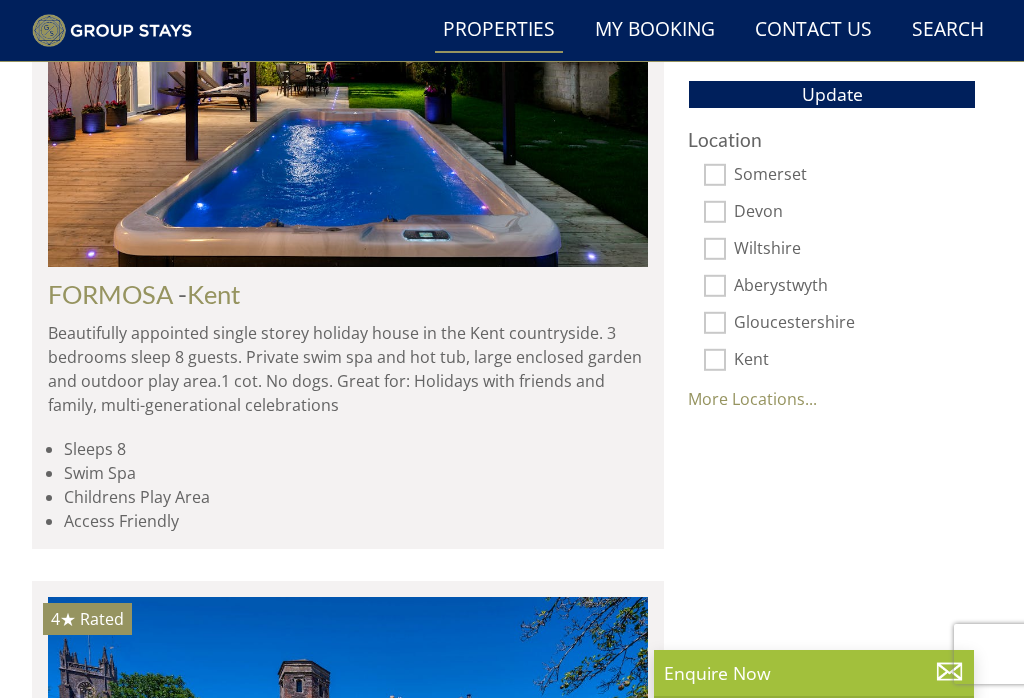 click on "Somerset" at bounding box center [715, 175] 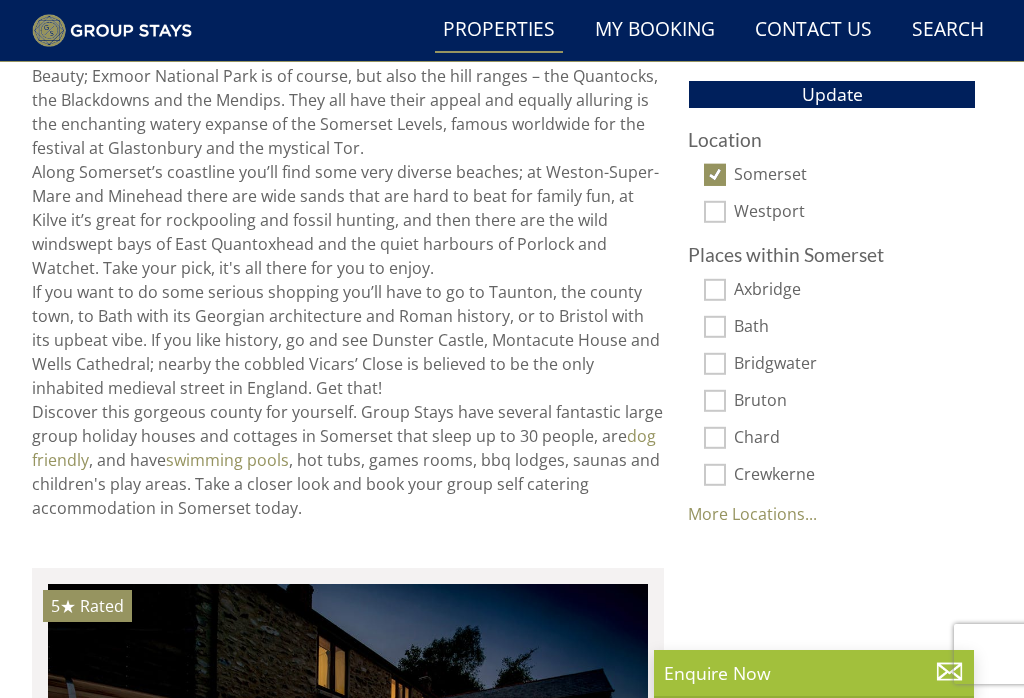 click on "Bath" at bounding box center (715, 327) 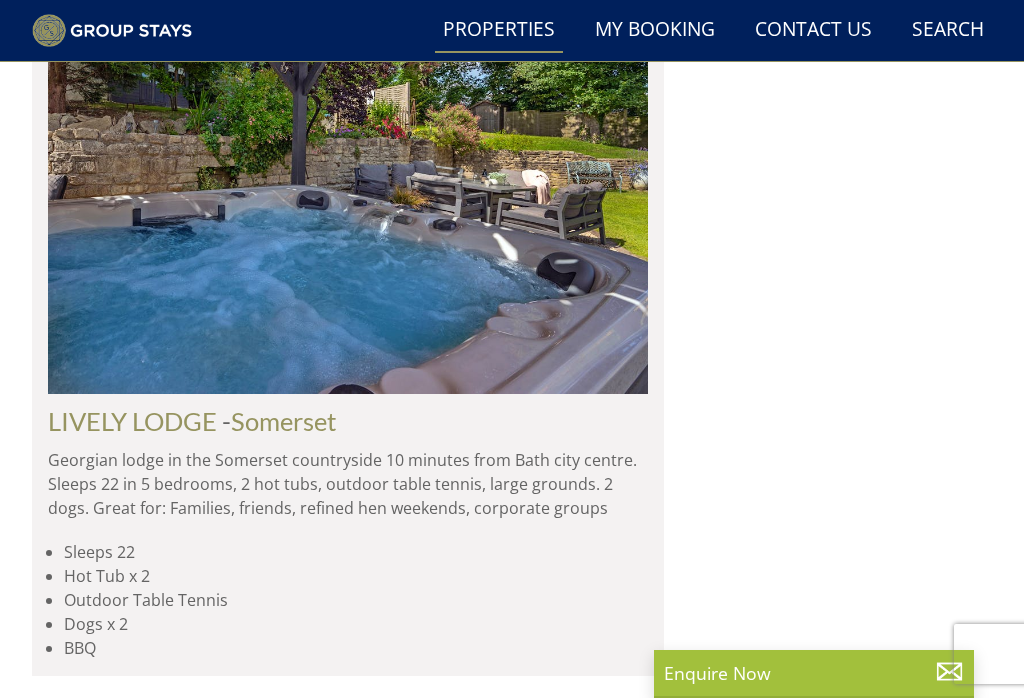 scroll, scrollTop: 1540, scrollLeft: 0, axis: vertical 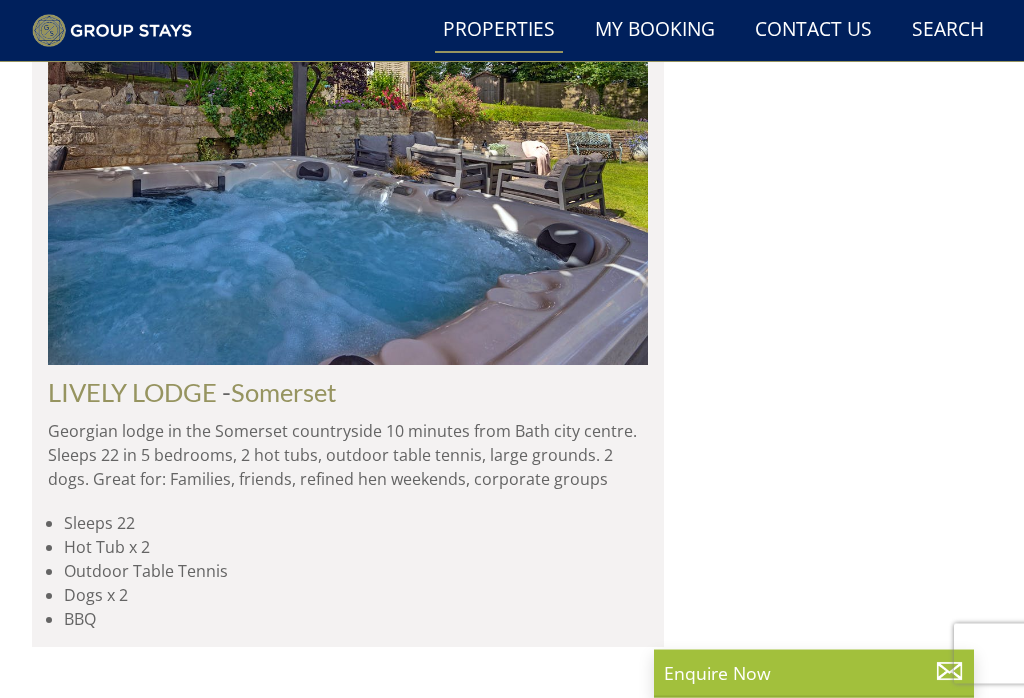 click on "LIVELY LODGE" at bounding box center [132, 393] 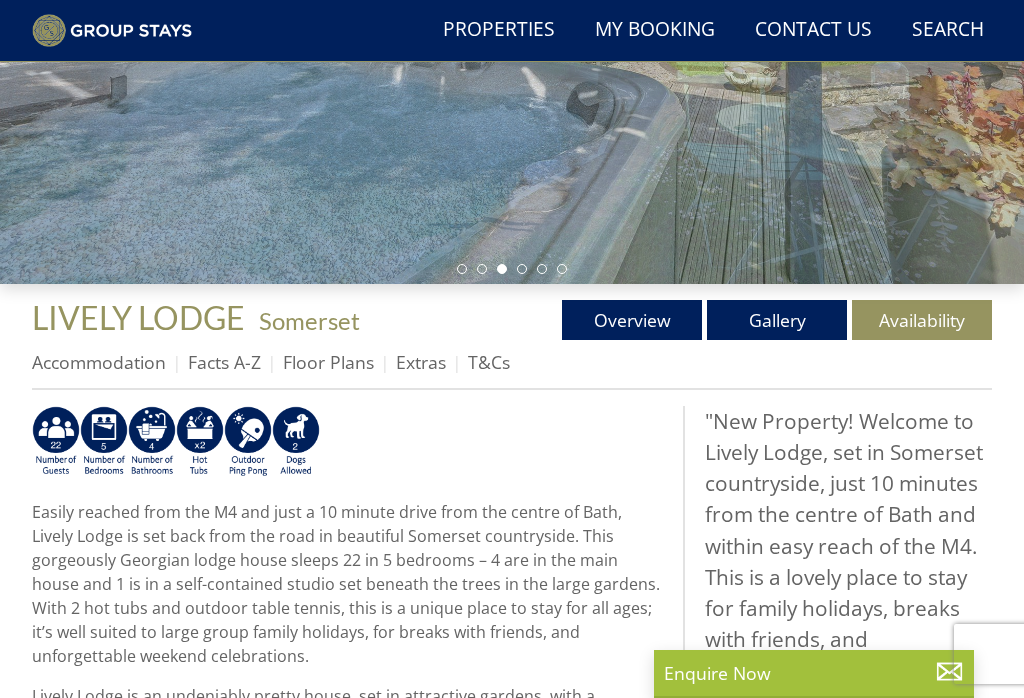scroll, scrollTop: 401, scrollLeft: 0, axis: vertical 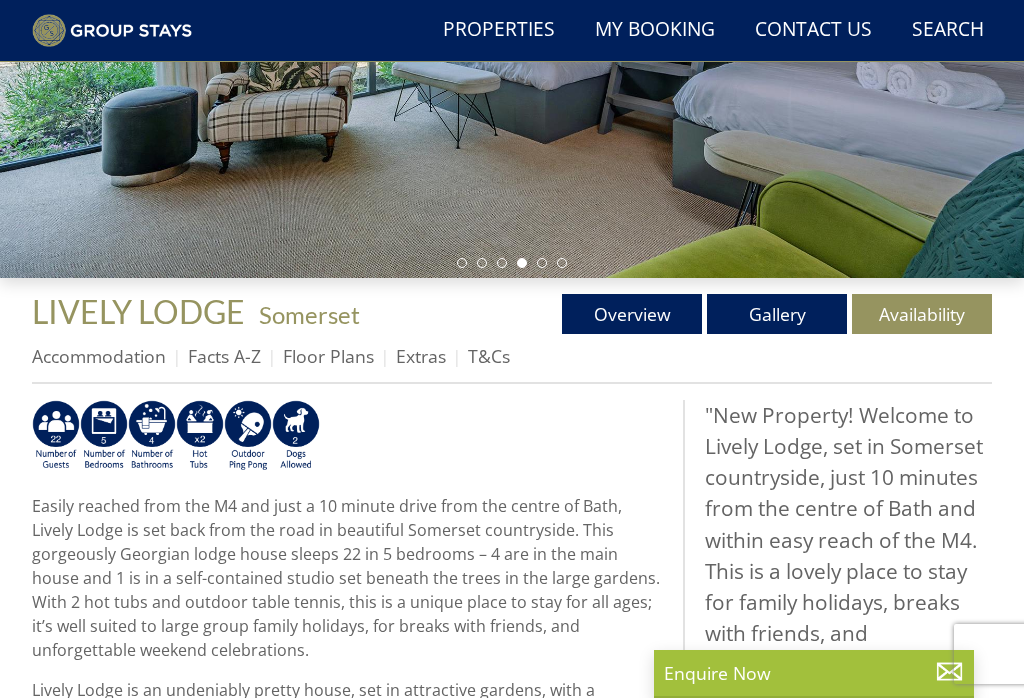 click on "Floor Plans" at bounding box center [328, 356] 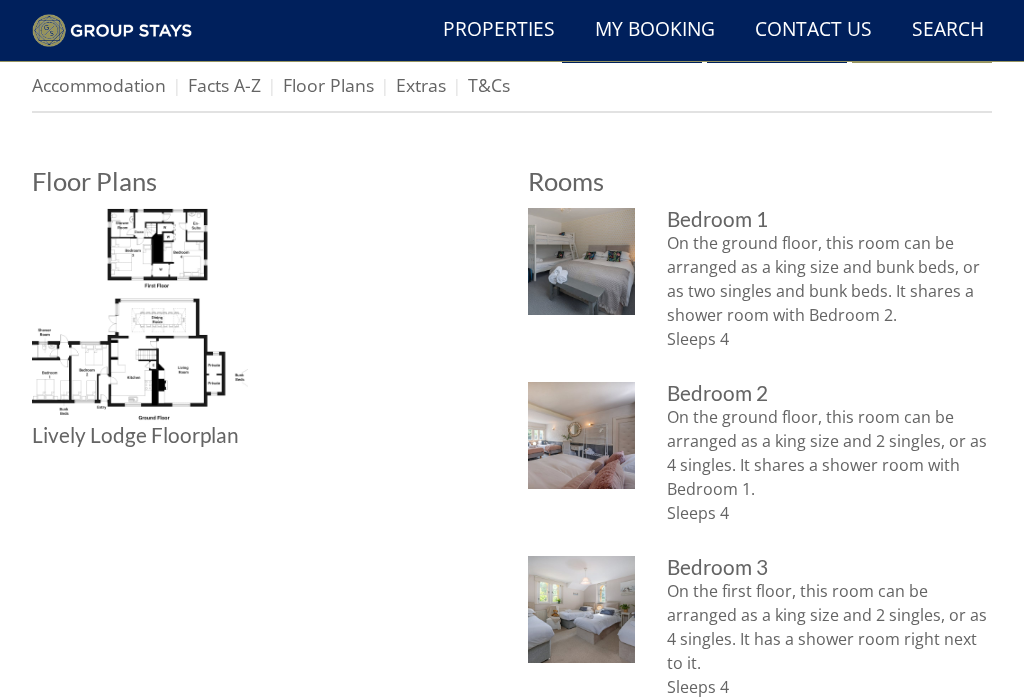 scroll, scrollTop: 674, scrollLeft: 0, axis: vertical 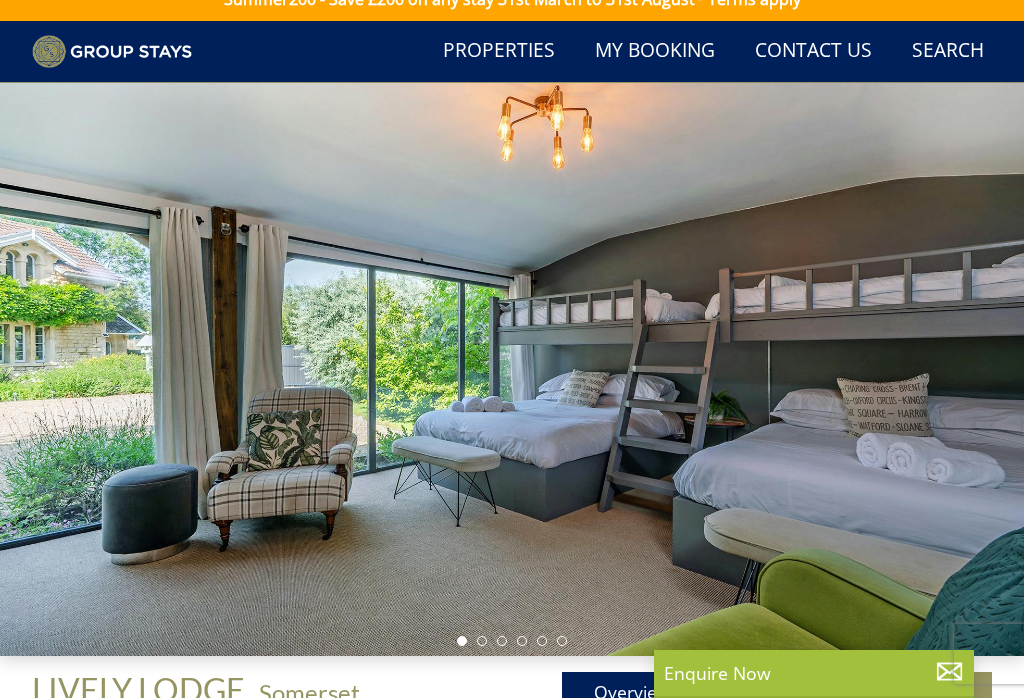 select on "10" 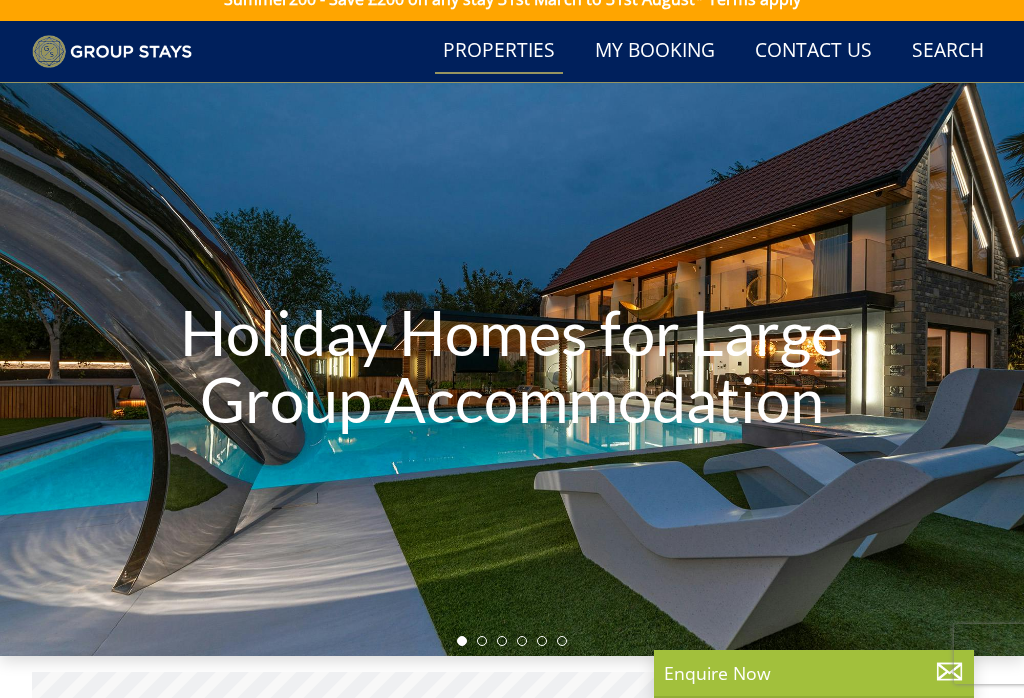 scroll, scrollTop: 1541, scrollLeft: 0, axis: vertical 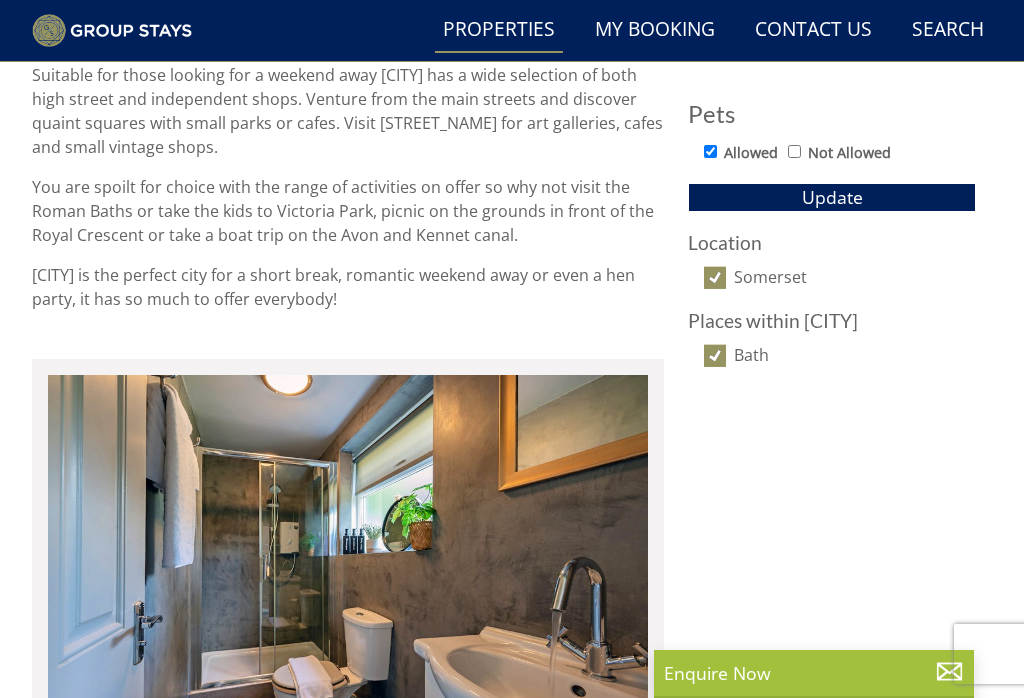 click on "Somerset" at bounding box center [715, 278] 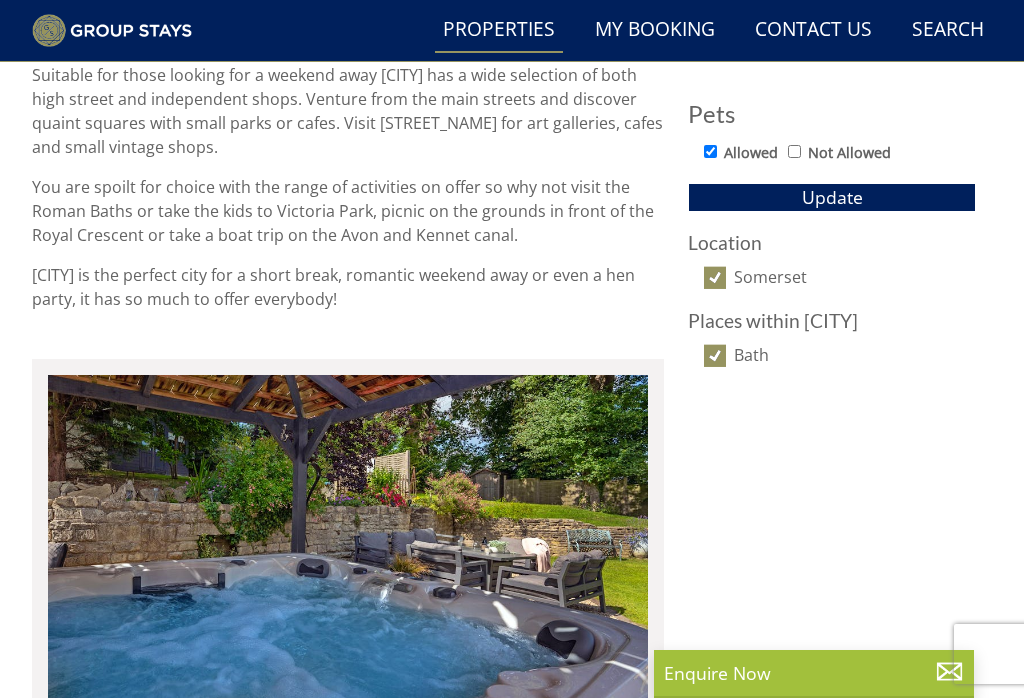 click on "Bath" at bounding box center (715, 356) 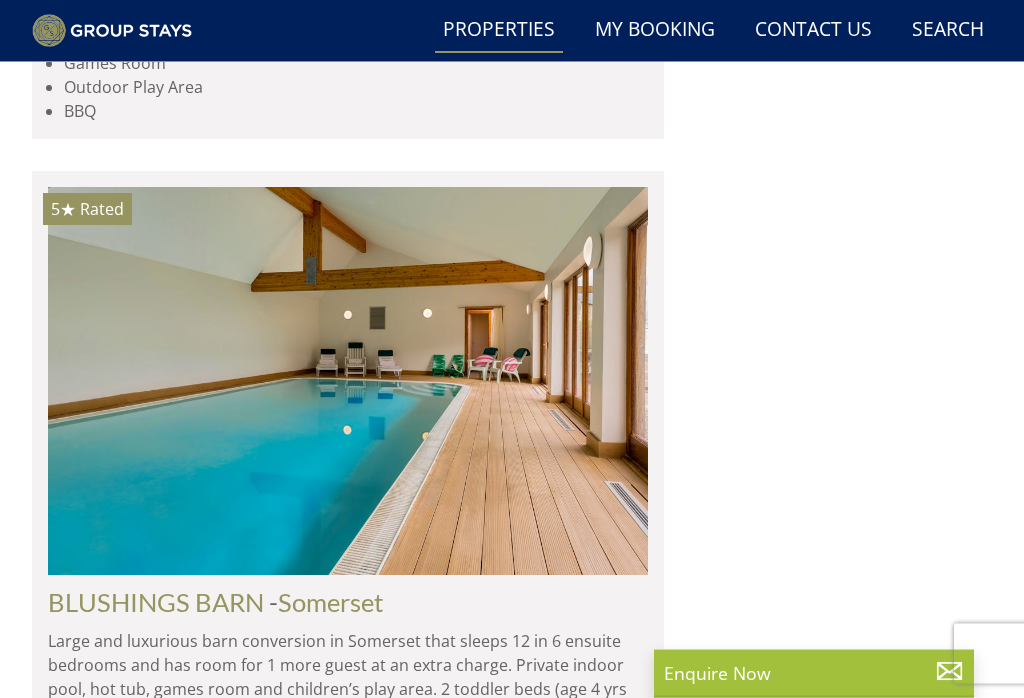 scroll, scrollTop: 2811, scrollLeft: 0, axis: vertical 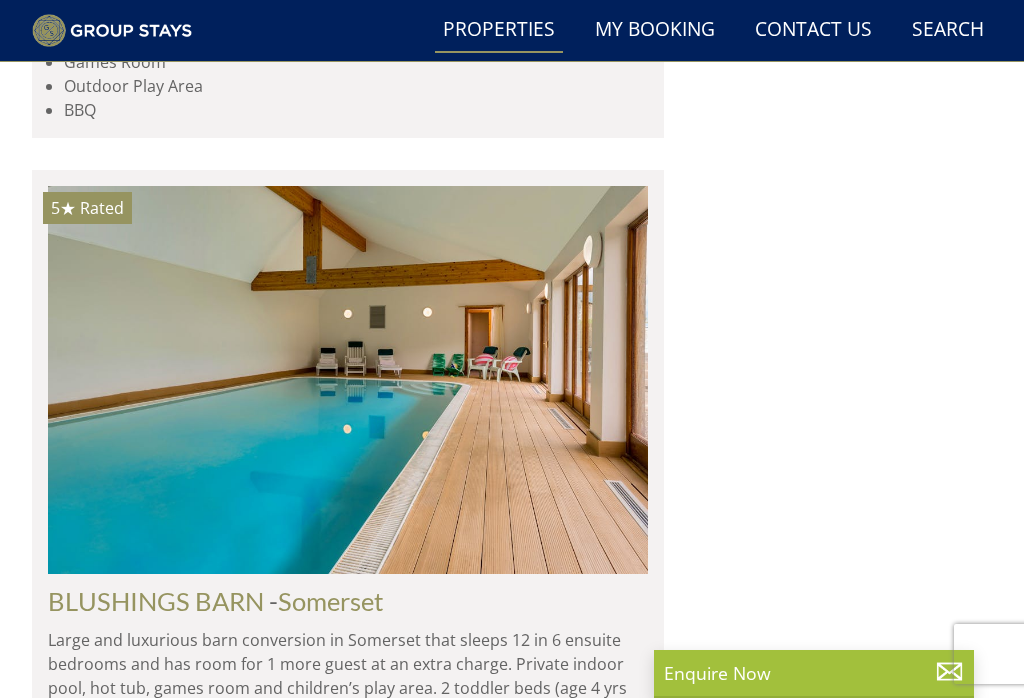 click on "Somerset" at bounding box center [243, -189] 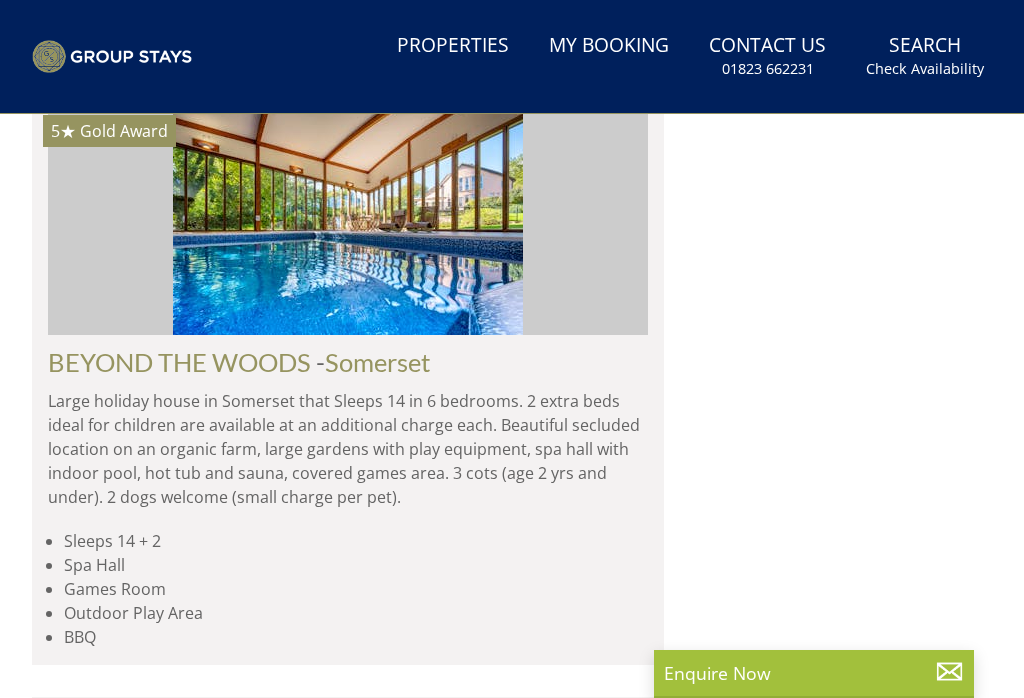 click on "[PROMO_CODE] - Save £[PRICE] on any stay [DATE] to [DATE]* Terms apply
Search
Menu
Properties
My Booking
Contact Us  [PHONE_NUMBER]
Search  Check Availability
Guests
[NUMBER]
[NUMBER]
[NUMBER]
[NUMBER]
[NUMBER]
[NUMBER]
[NUMBER]
[NUMBER]
[NUMBER]
[NUMBER]
[NUMBER]
[NUMBER]
[NUMBER]
[NUMBER]
[NUMBER]
[NUMBER]
[NUMBER]
[NUMBER]
[NUMBER]
[NUMBER]
[NUMBER]
[NUMBER]
[NUMBER]
[NUMBER]
[NUMBER]
[NUMBER]
[NUMBER]
[NUMBER]
[NUMBER]
[NUMBER]
[NUMBER]
[NUMBER]
[NUMBER]
[NUMBER]
[NUMBER]
[NUMBER]
[NUMBER]
[NUMBER]
[NUMBER]
[NUMBER]
[NUMBER]
[NUMBER]
[NUMBER]
[NUMBER]
[NUMBER]
[NUMBER]
[NUMBER]
[NUMBER]
[NUMBER]
Date
[DATE]
Search" at bounding box center [512, 2327] 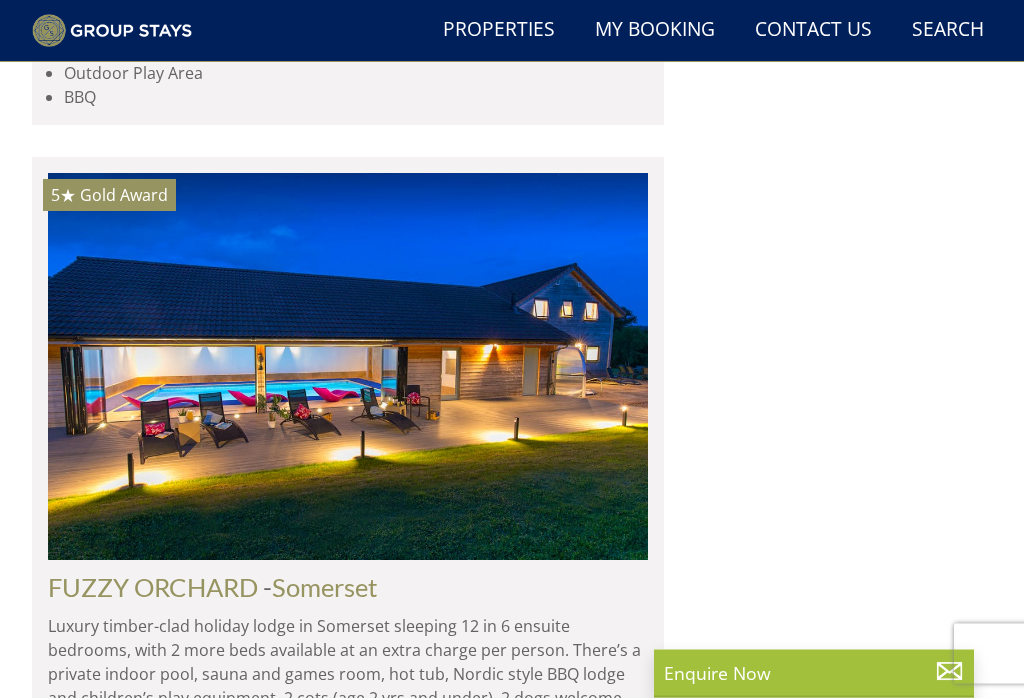 scroll, scrollTop: 4239, scrollLeft: 0, axis: vertical 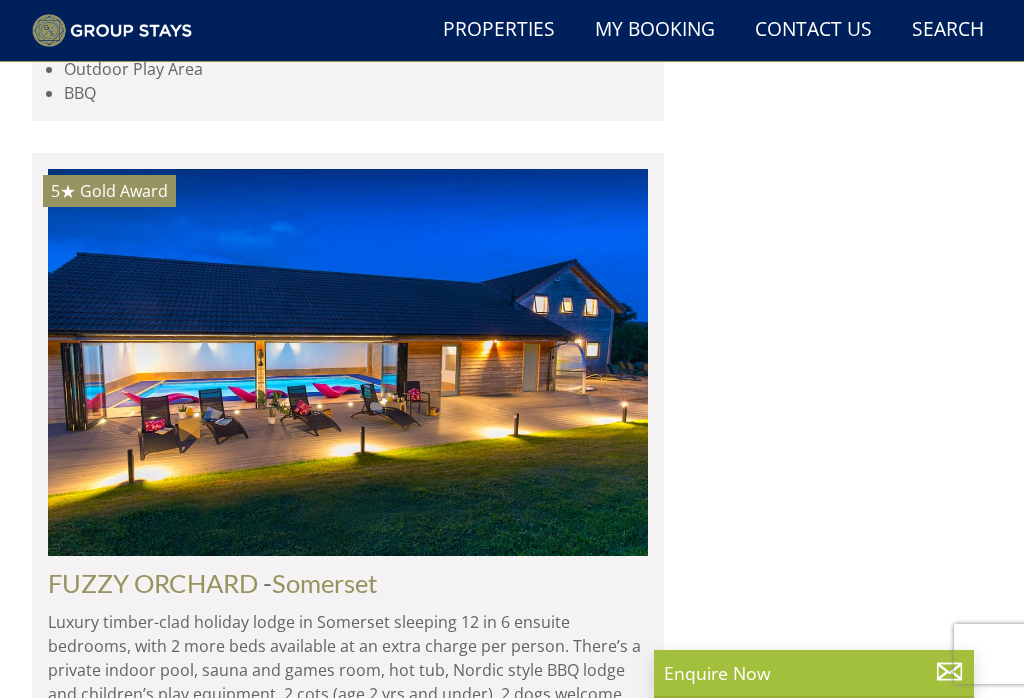 click on "BEYOND THE WOODS" at bounding box center (179, -182) 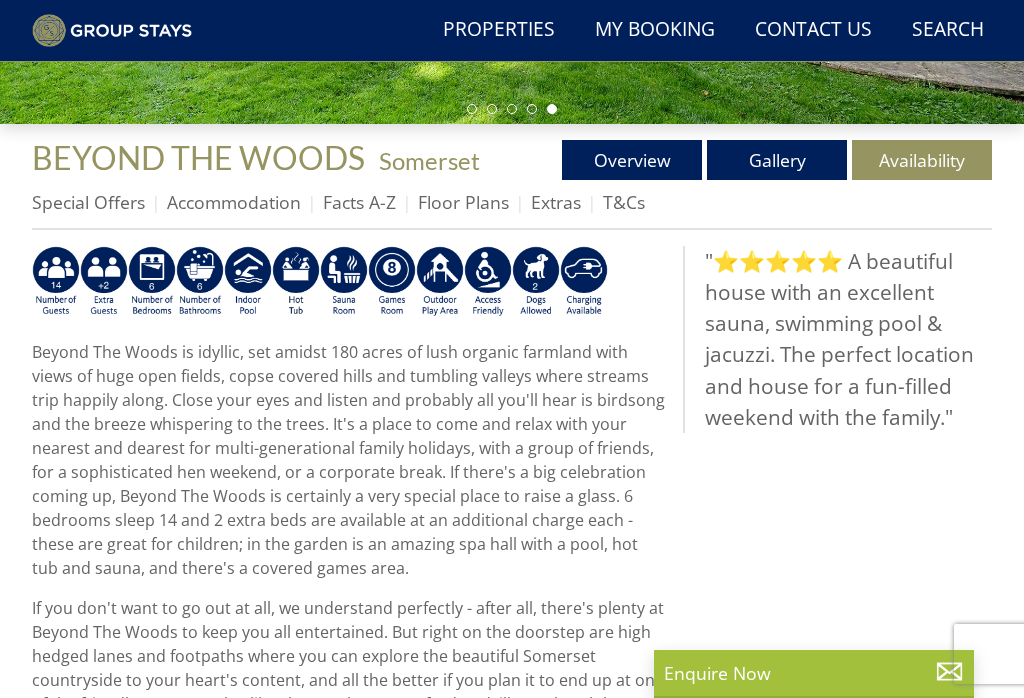 scroll, scrollTop: 556, scrollLeft: 0, axis: vertical 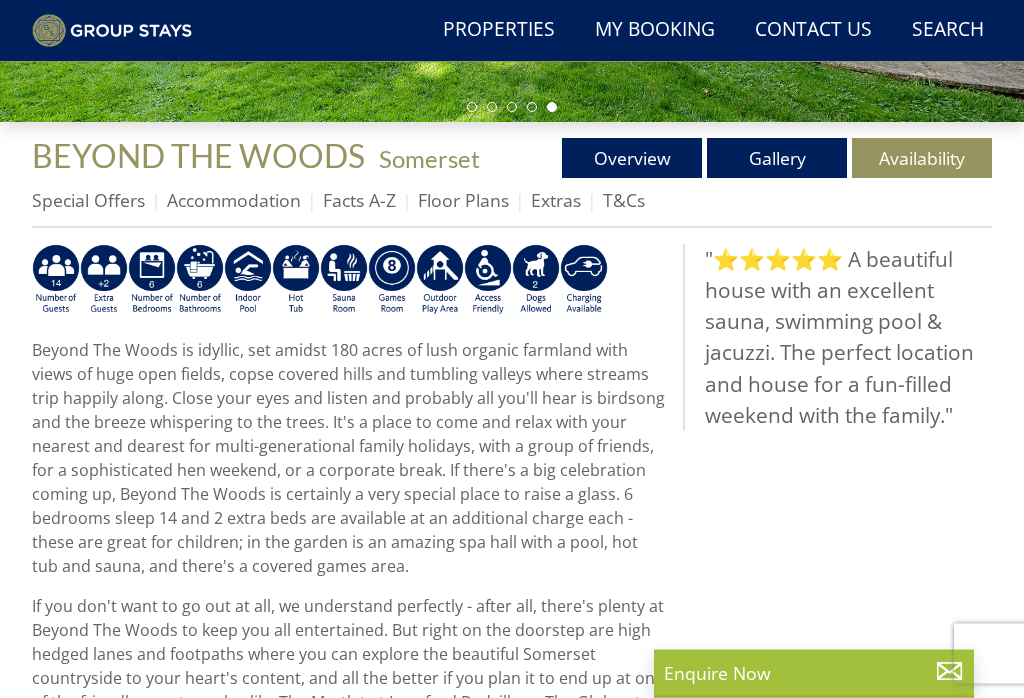 click on "Floor Plans" at bounding box center (463, 201) 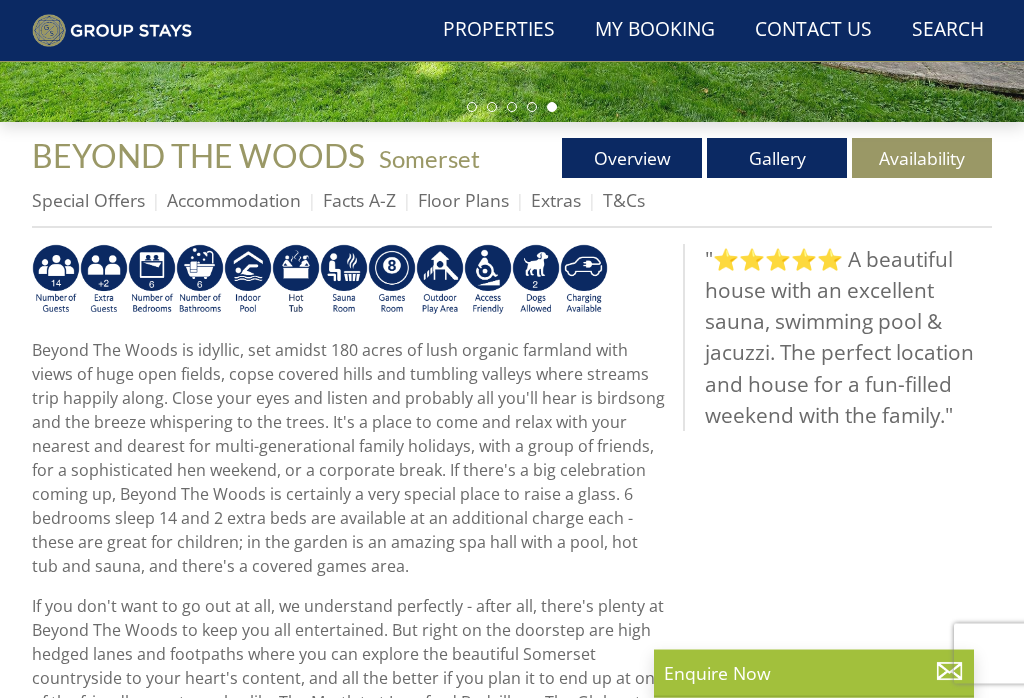 scroll, scrollTop: 557, scrollLeft: 0, axis: vertical 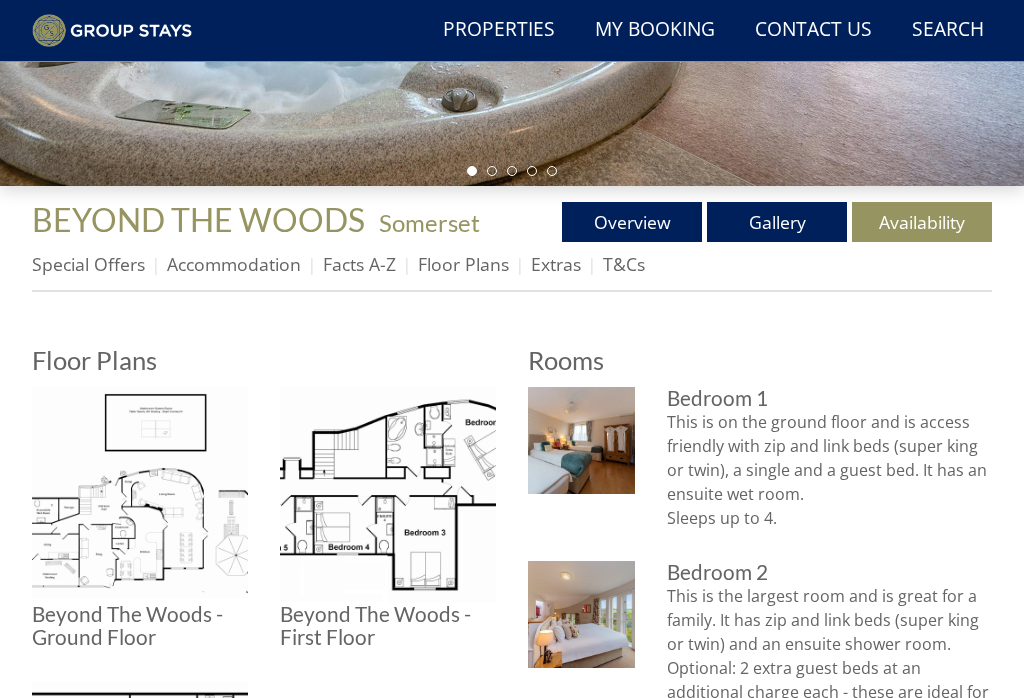 click at bounding box center [140, 495] 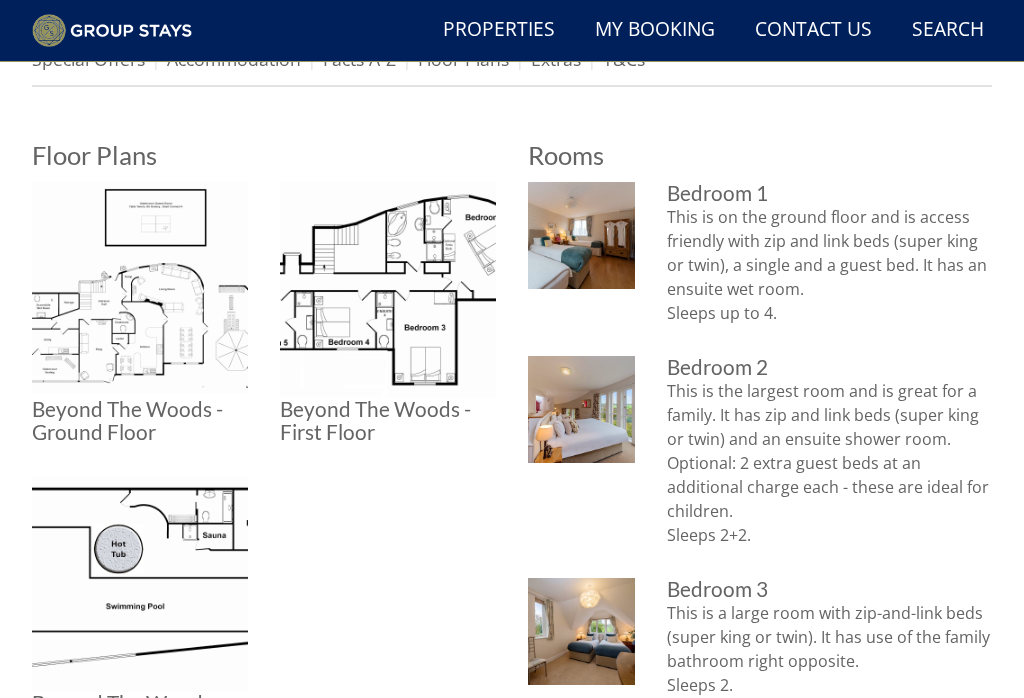 scroll, scrollTop: 698, scrollLeft: 0, axis: vertical 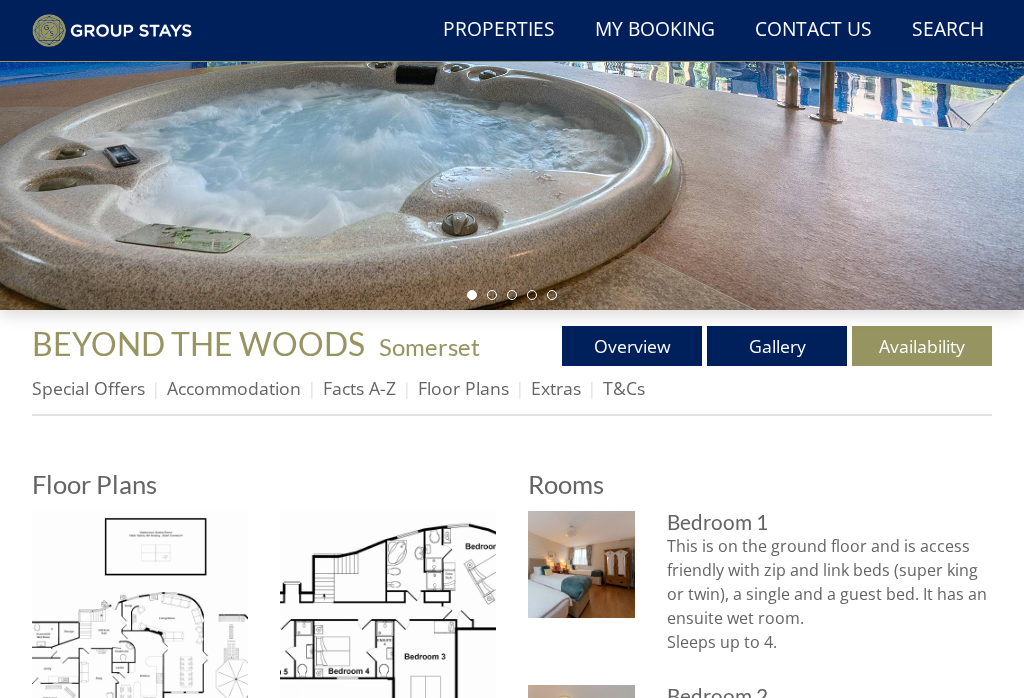 click on "Availability" at bounding box center [922, 346] 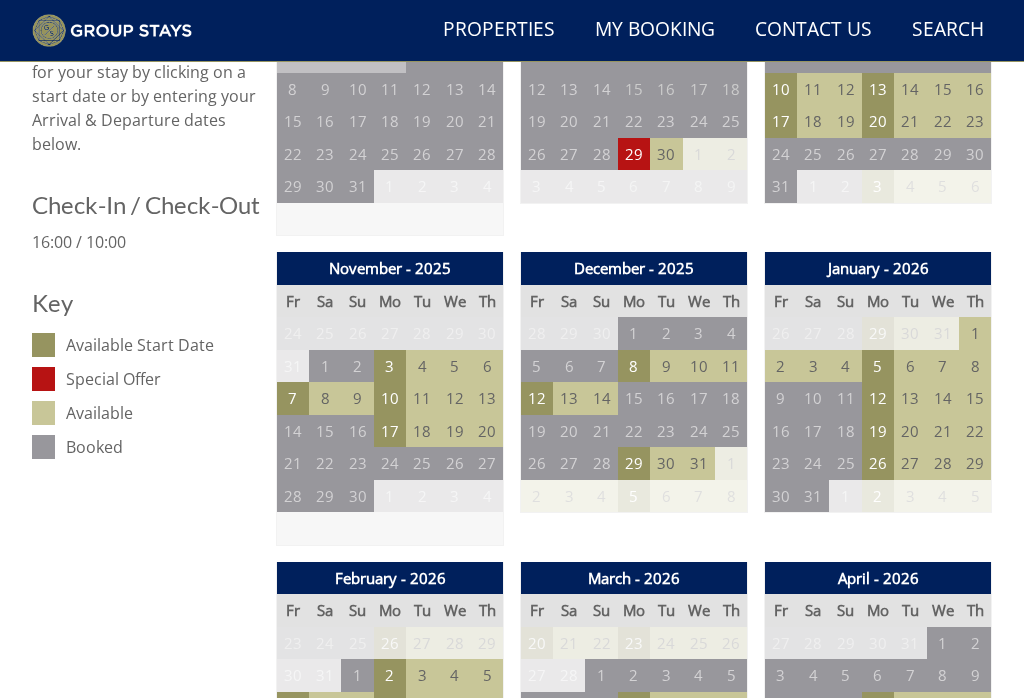 scroll, scrollTop: 859, scrollLeft: 0, axis: vertical 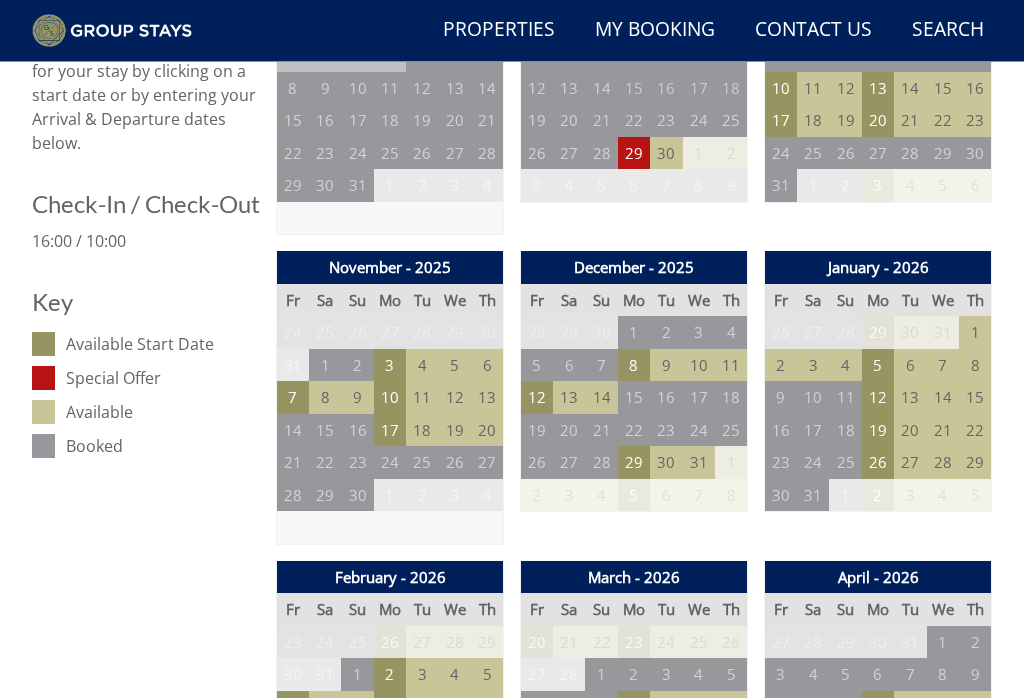 click on "12" at bounding box center (537, 397) 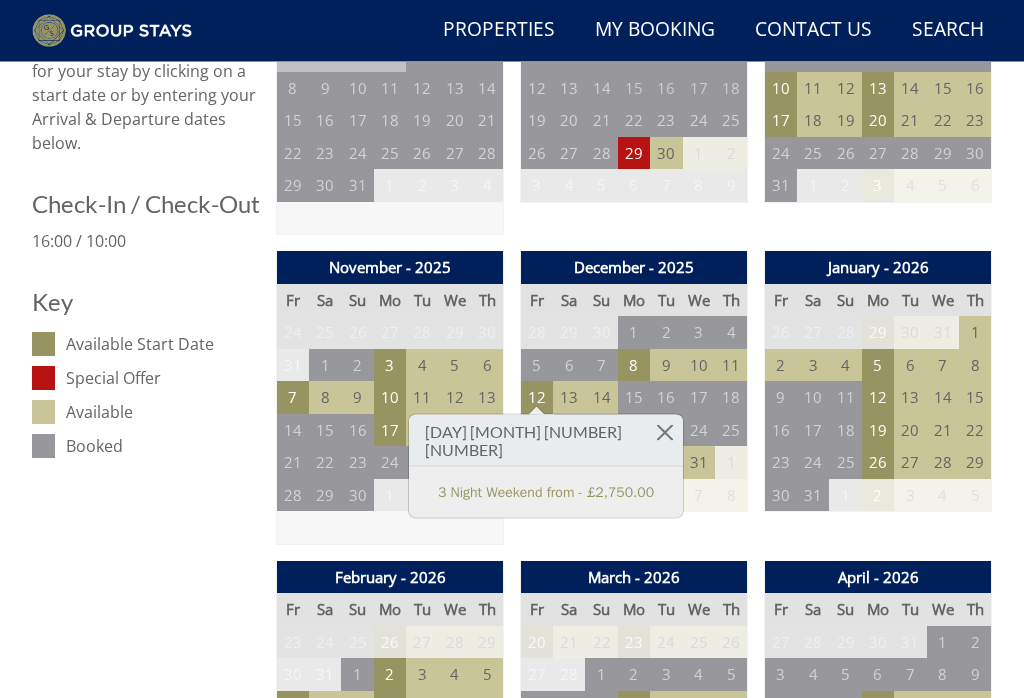 click at bounding box center (665, 432) 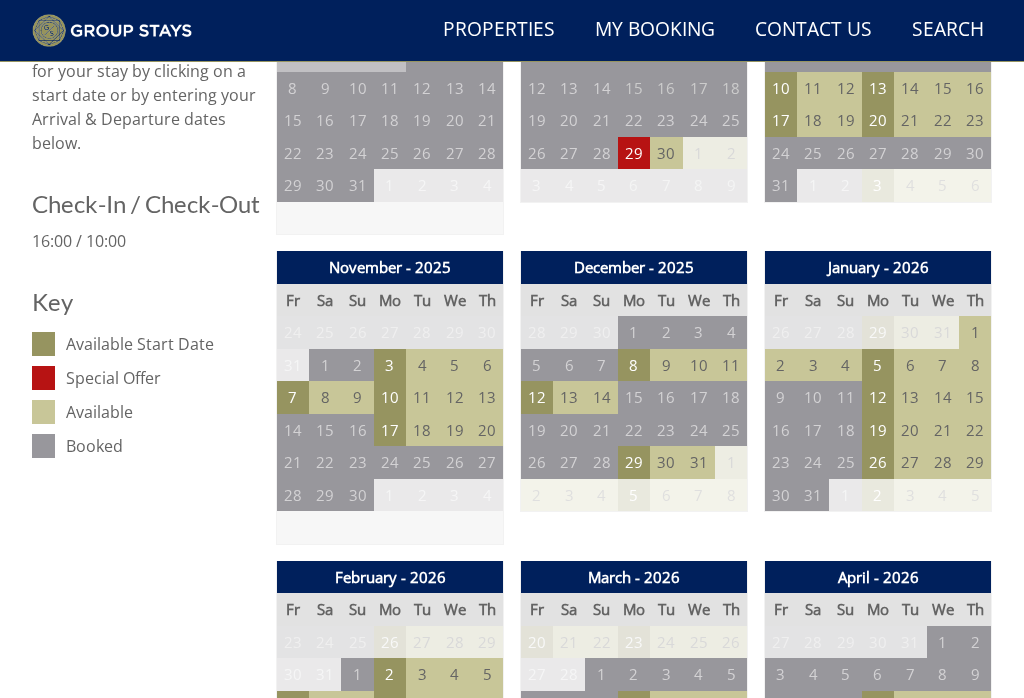 click on "8" at bounding box center (634, 365) 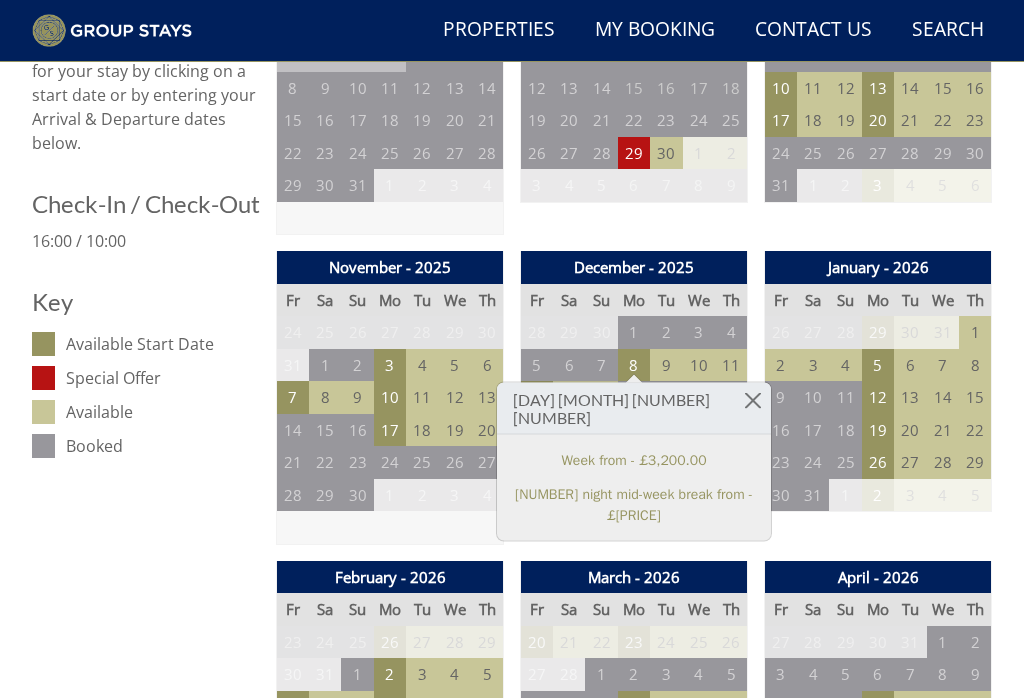 click at bounding box center (753, 400) 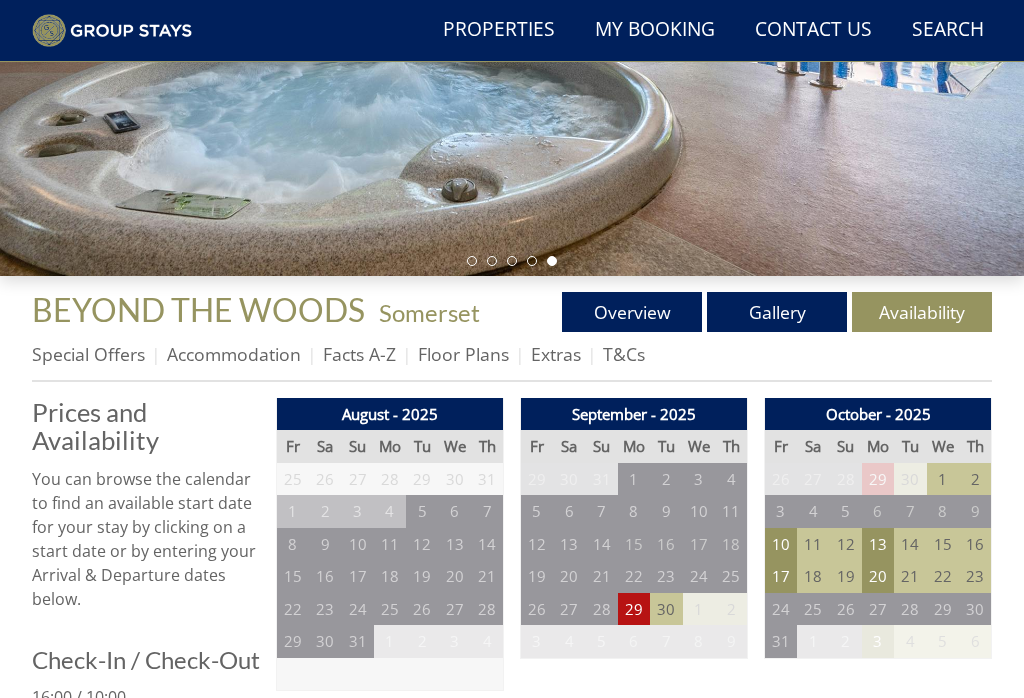 scroll, scrollTop: 401, scrollLeft: 0, axis: vertical 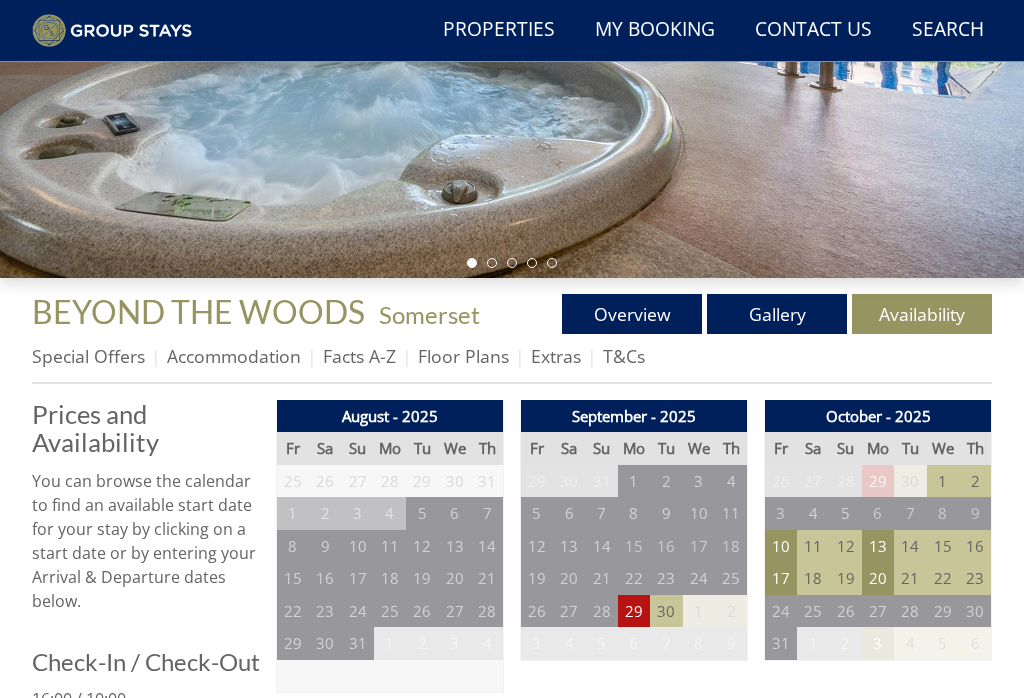 click on "Overview" at bounding box center [632, 314] 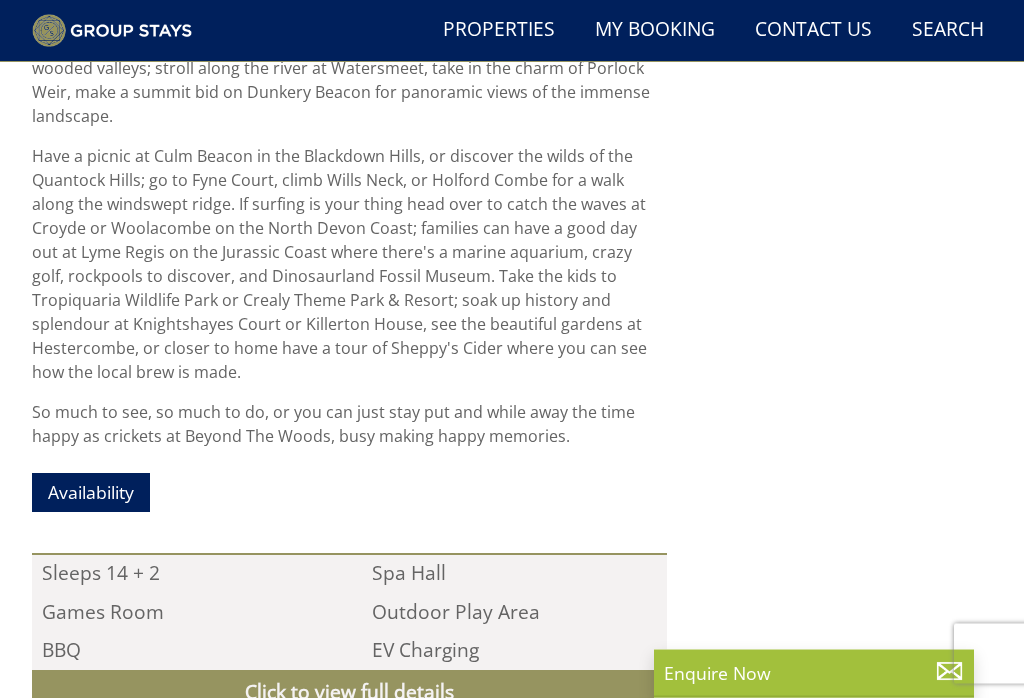 scroll, scrollTop: 1461, scrollLeft: 0, axis: vertical 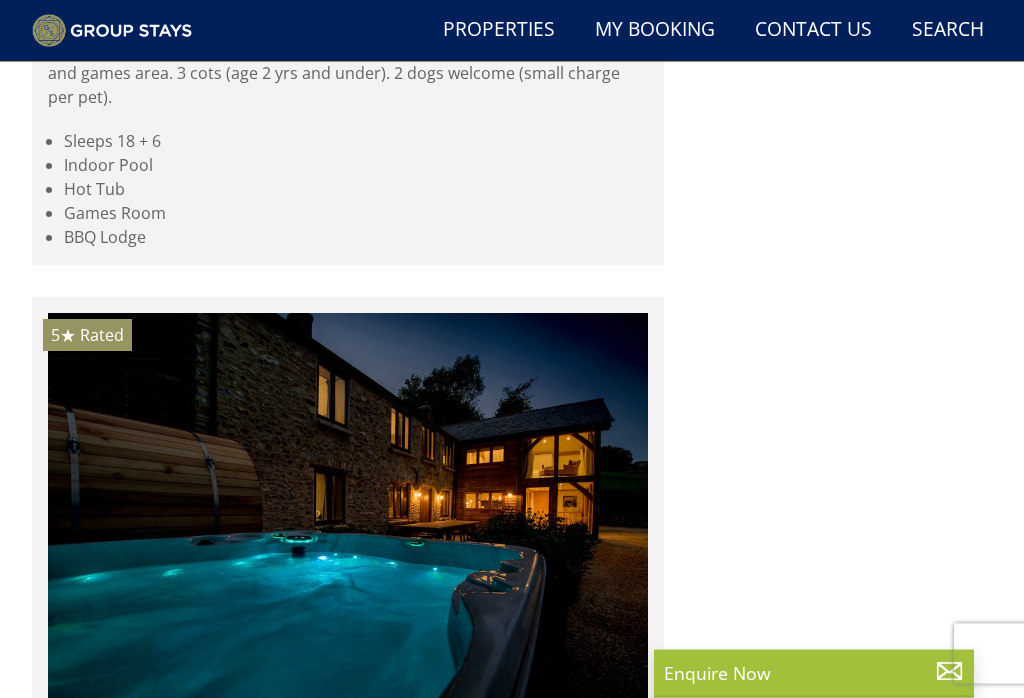 click on "WILLOWHAYES" at bounding box center (140, -391) 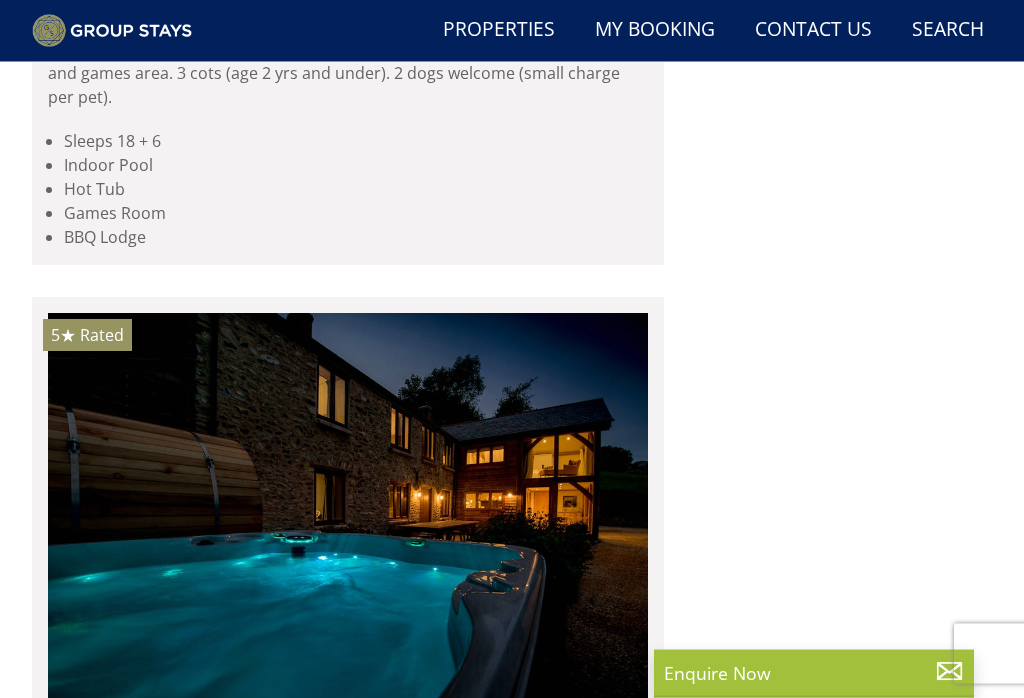 scroll, scrollTop: 7925, scrollLeft: 0, axis: vertical 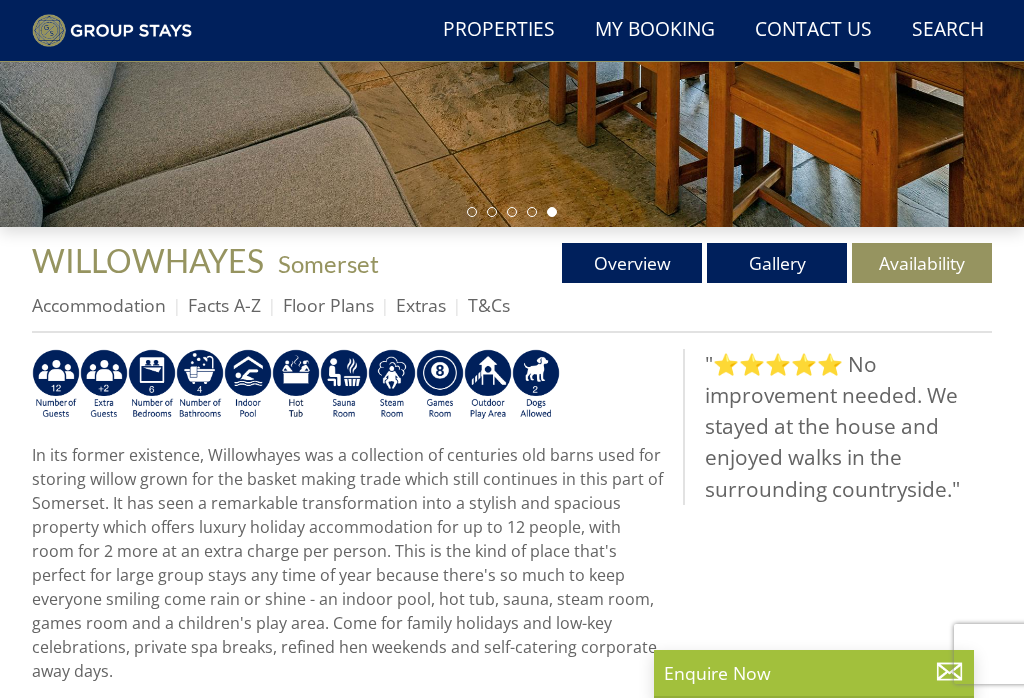 click on "Floor Plans" at bounding box center (328, 305) 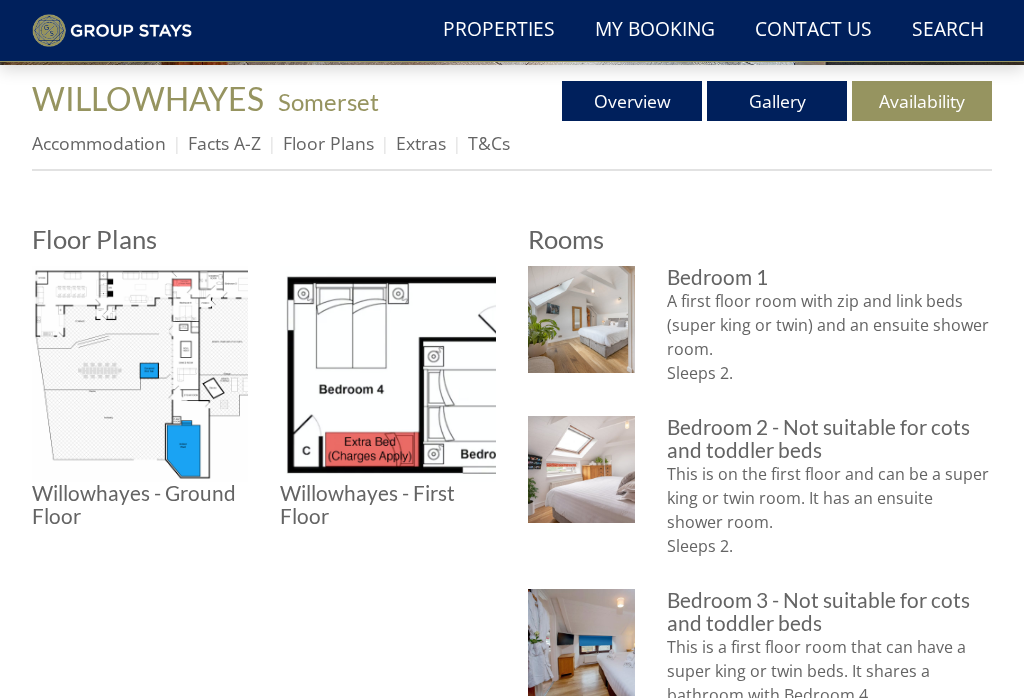 scroll, scrollTop: 614, scrollLeft: 0, axis: vertical 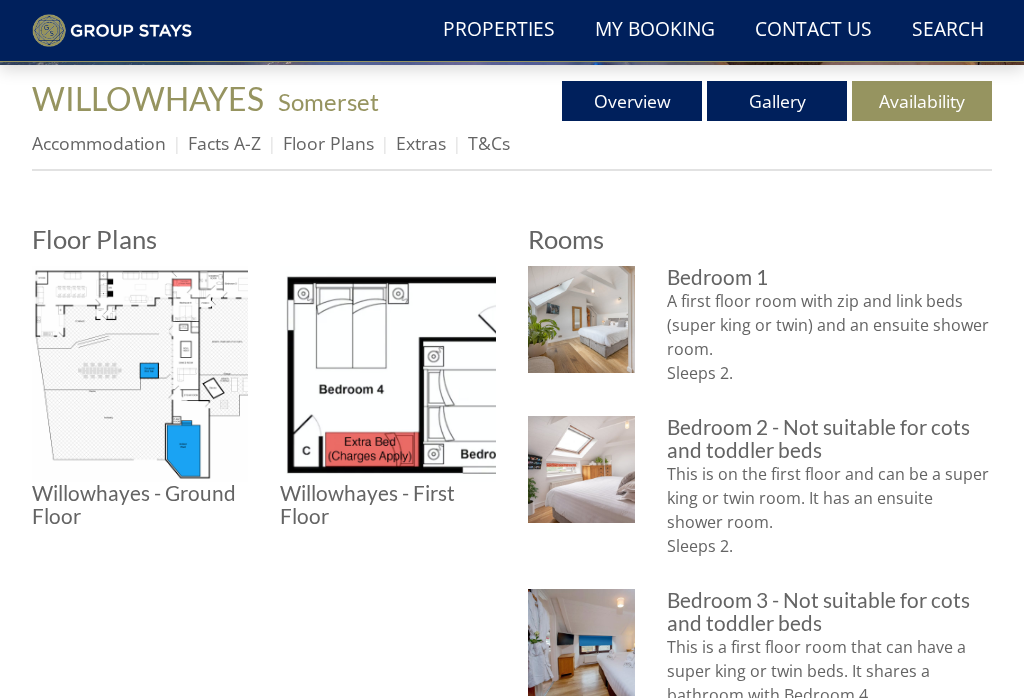 click at bounding box center (140, 374) 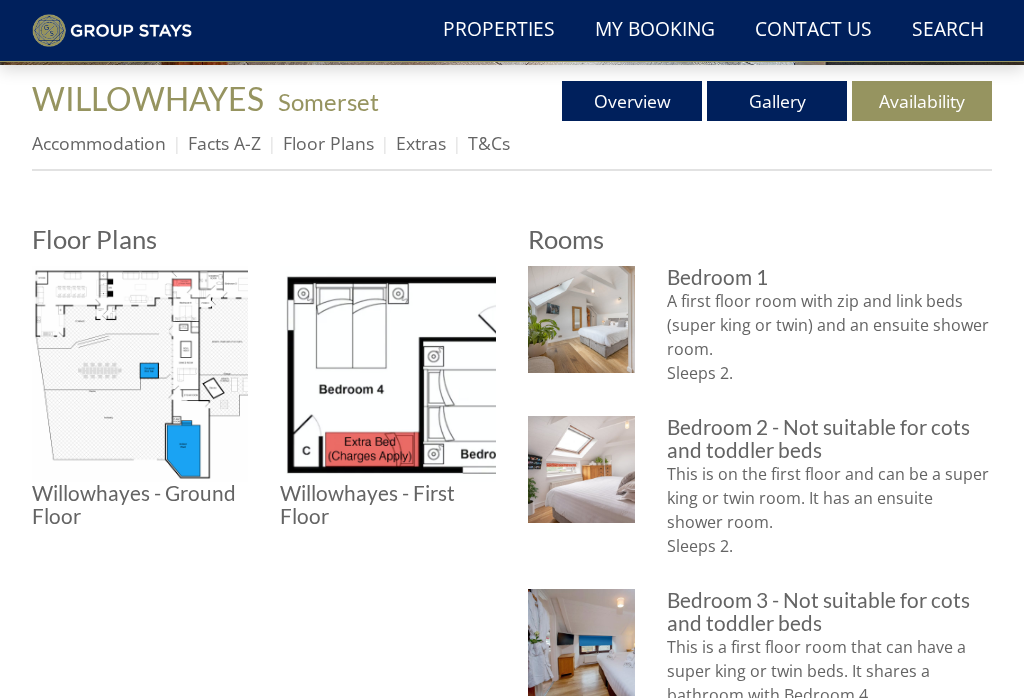 click at bounding box center (388, 374) 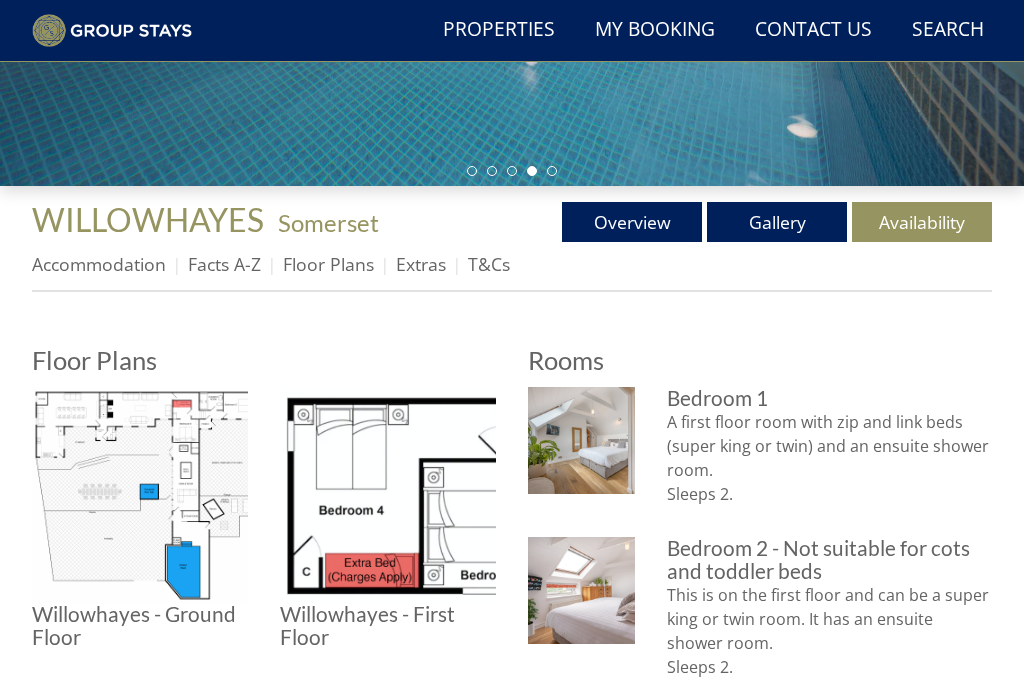 scroll, scrollTop: 493, scrollLeft: 0, axis: vertical 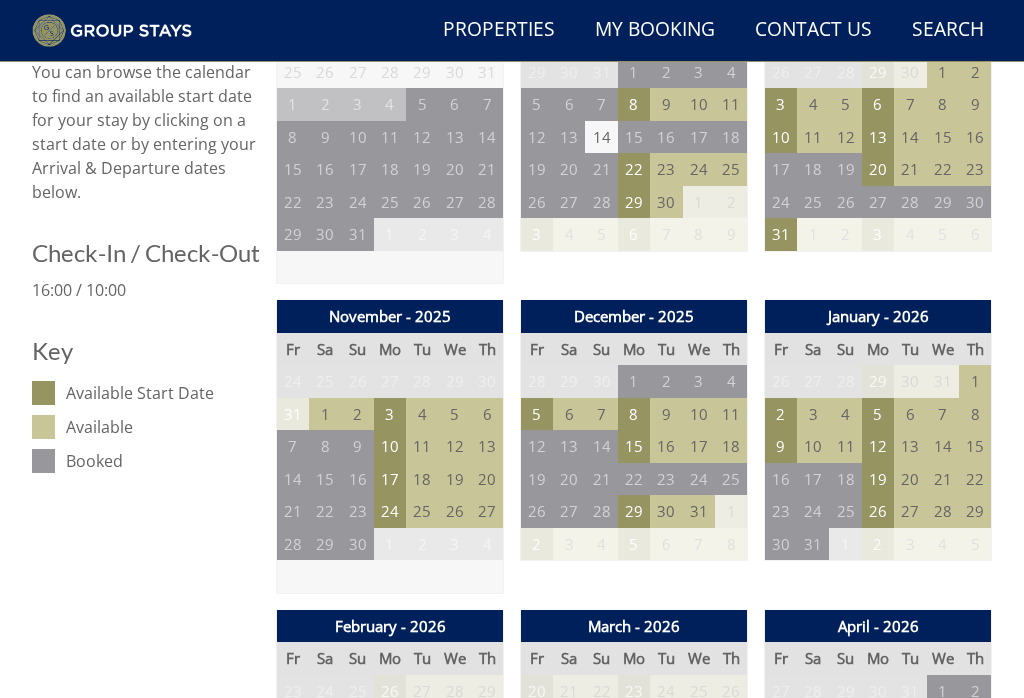 click on "5" at bounding box center [537, 414] 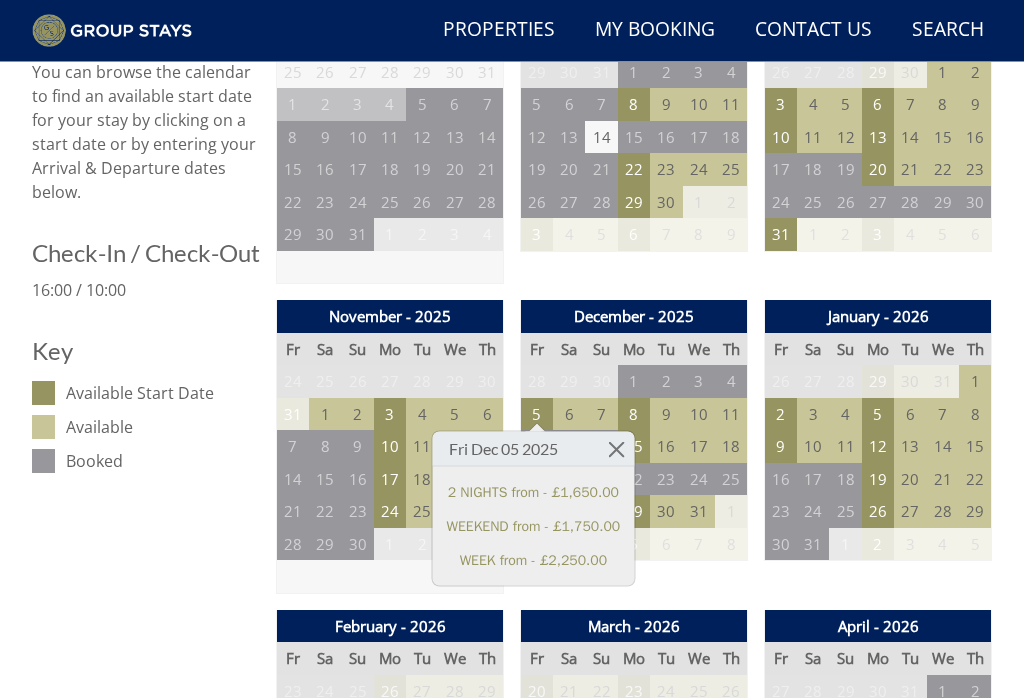 click at bounding box center (616, 449) 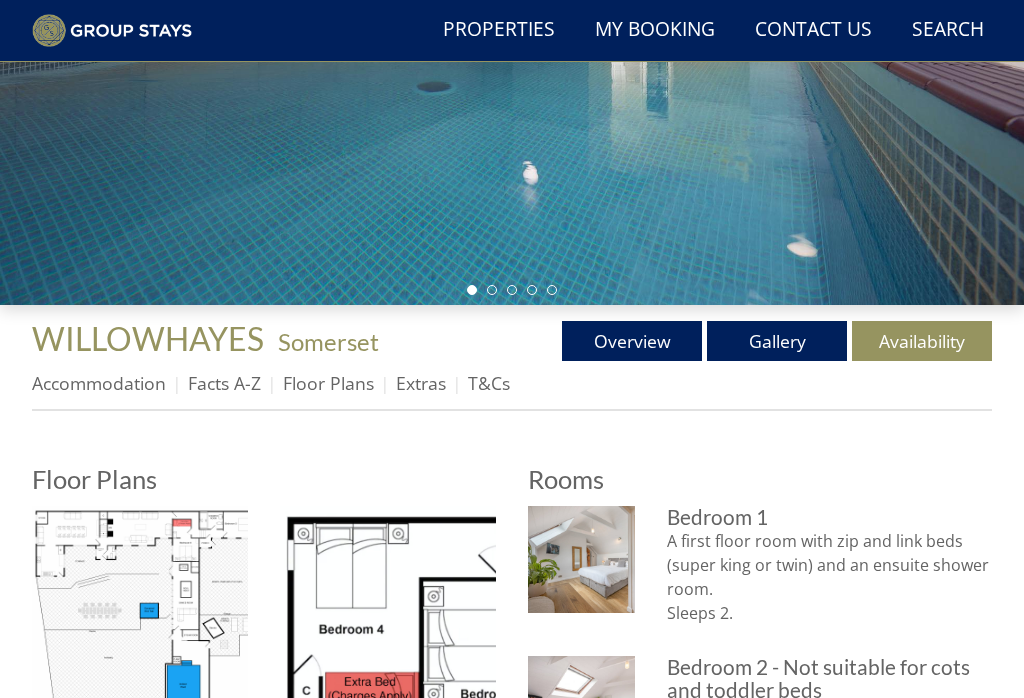 scroll, scrollTop: 353, scrollLeft: 0, axis: vertical 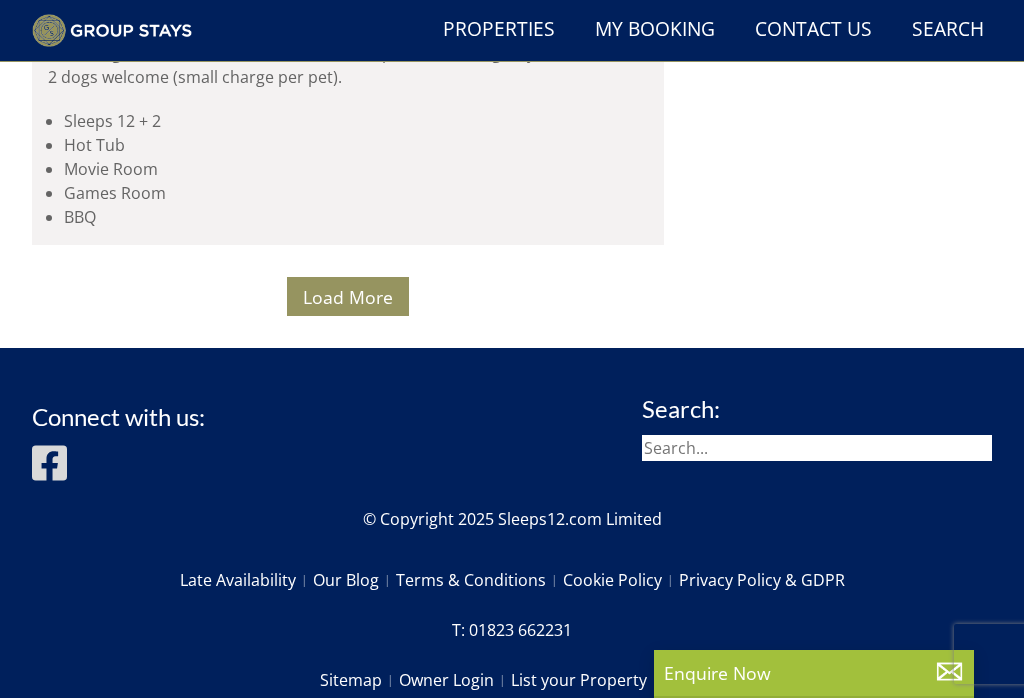 click on "WITHYMANS" at bounding box center (127, -34) 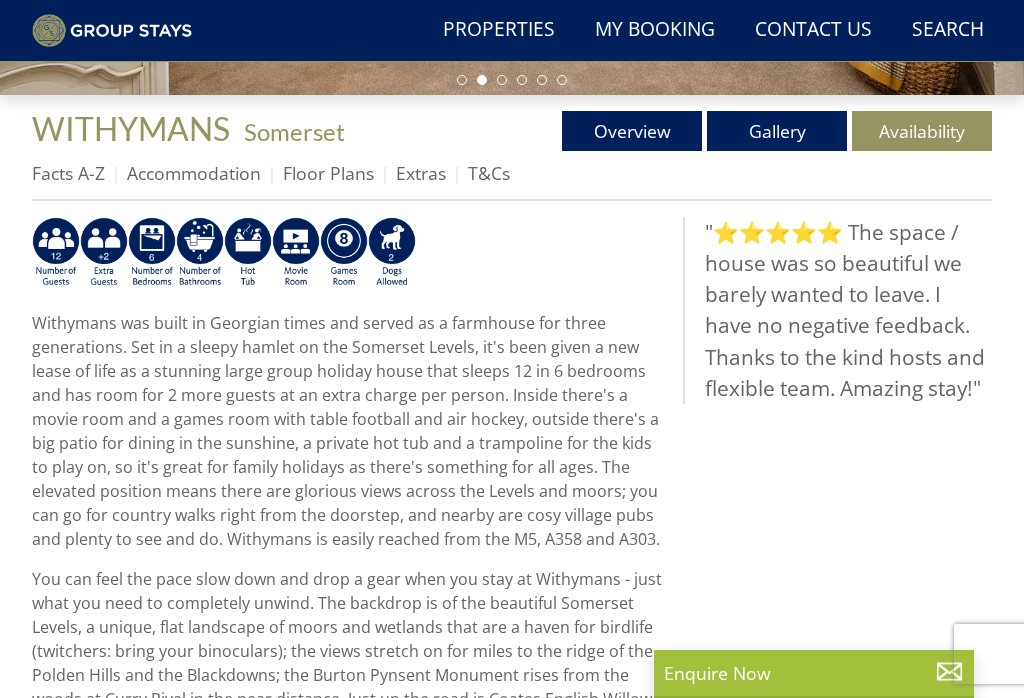 scroll, scrollTop: 588, scrollLeft: 0, axis: vertical 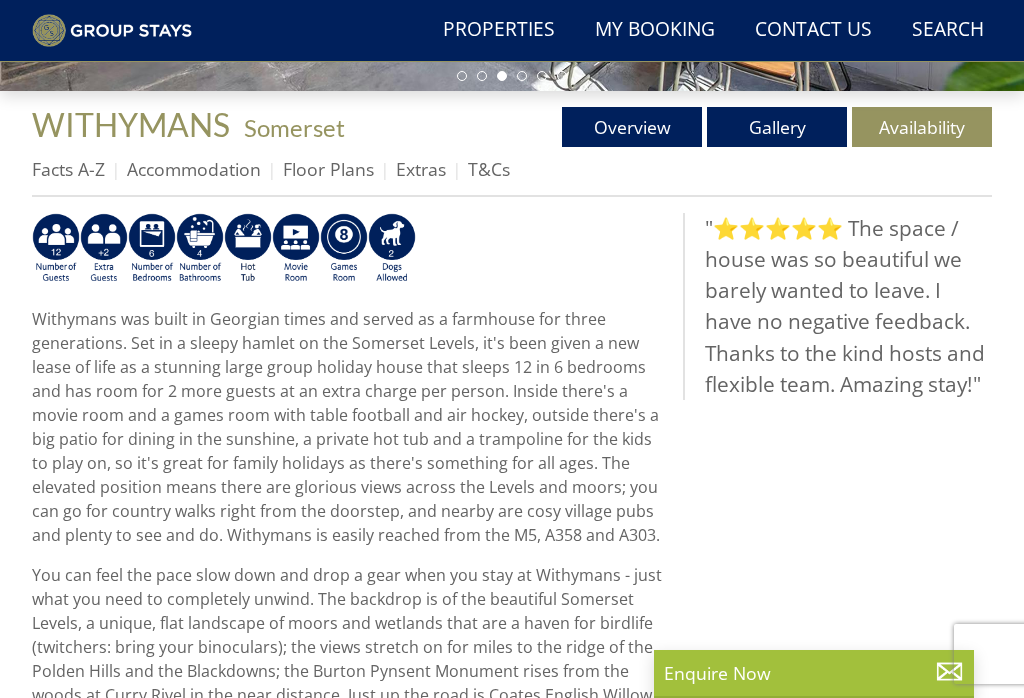 click on "Availability" at bounding box center [922, 127] 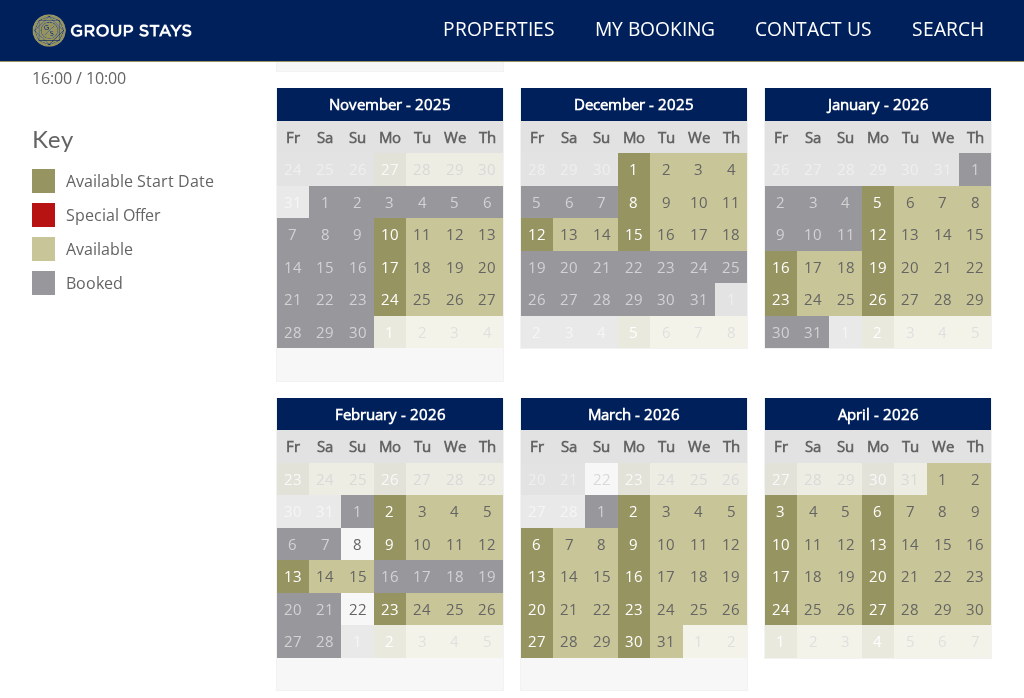 scroll, scrollTop: 1002, scrollLeft: 0, axis: vertical 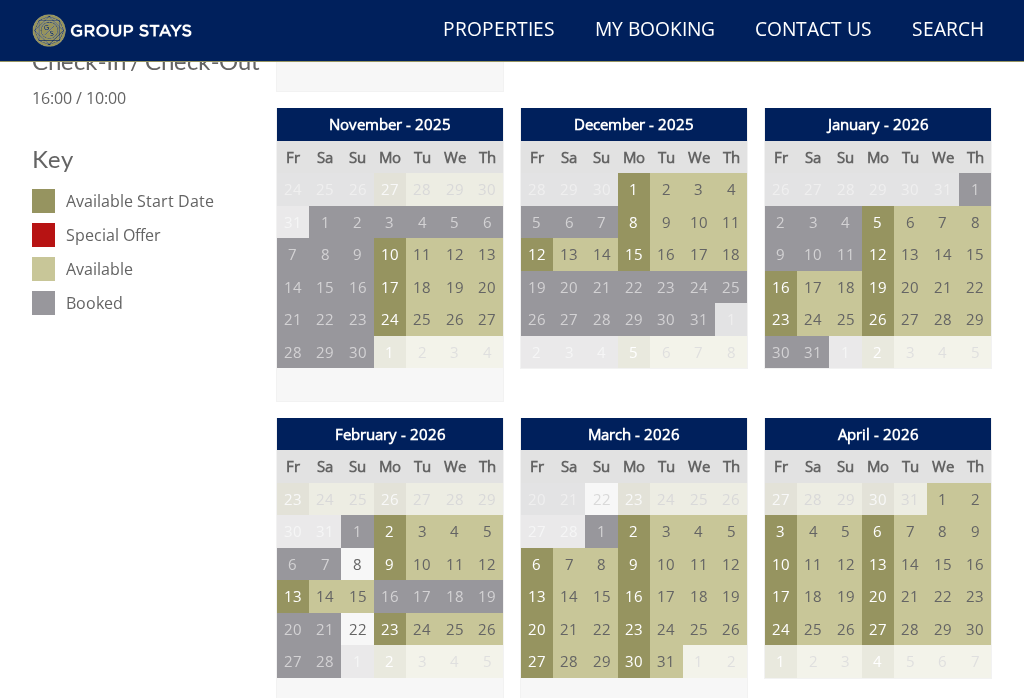 click on "8" at bounding box center (634, 222) 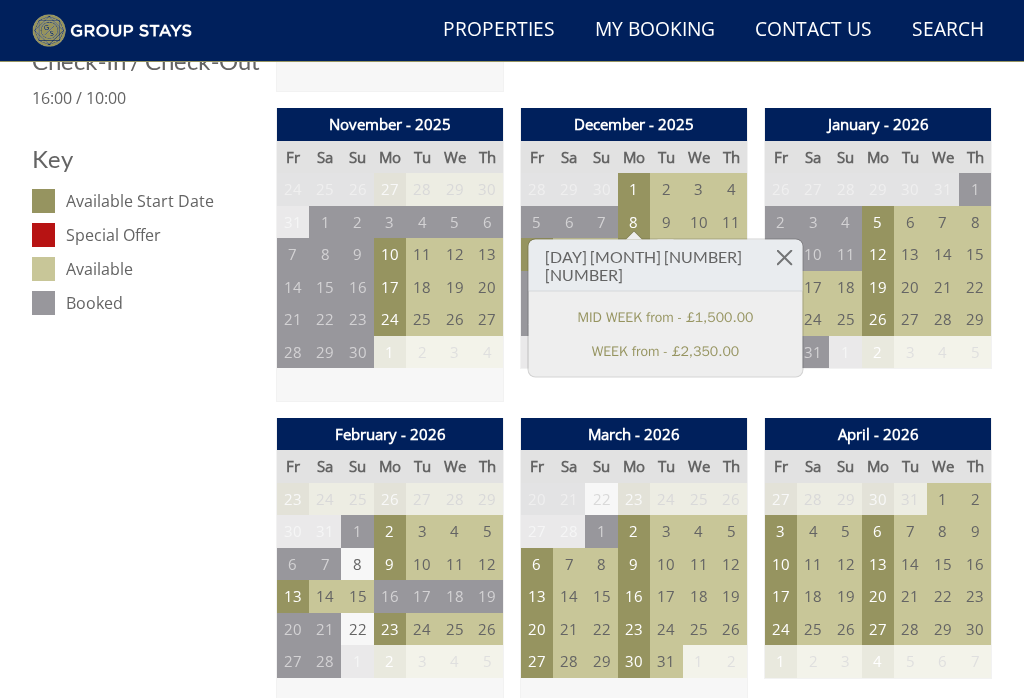 click at bounding box center (784, 257) 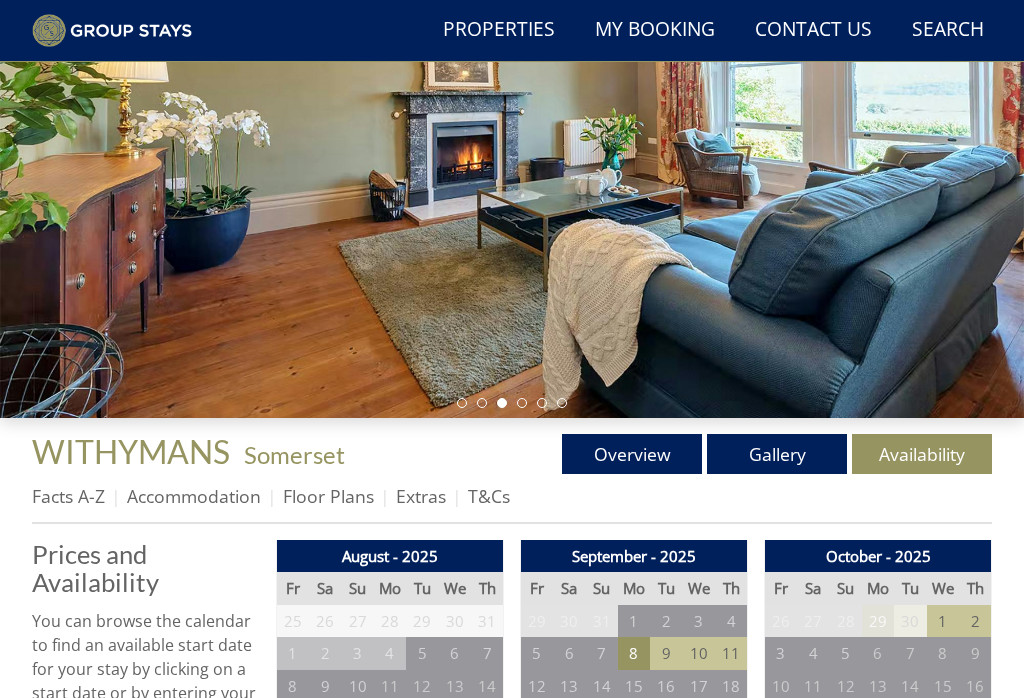 scroll, scrollTop: 259, scrollLeft: 0, axis: vertical 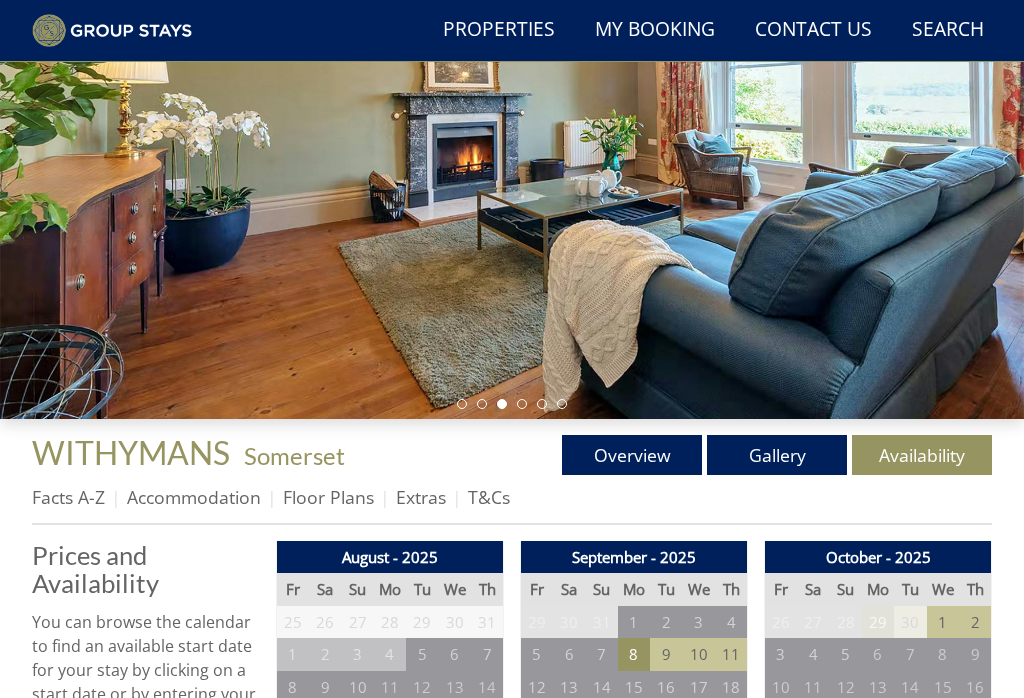 click on "Floor Plans" at bounding box center (328, 498) 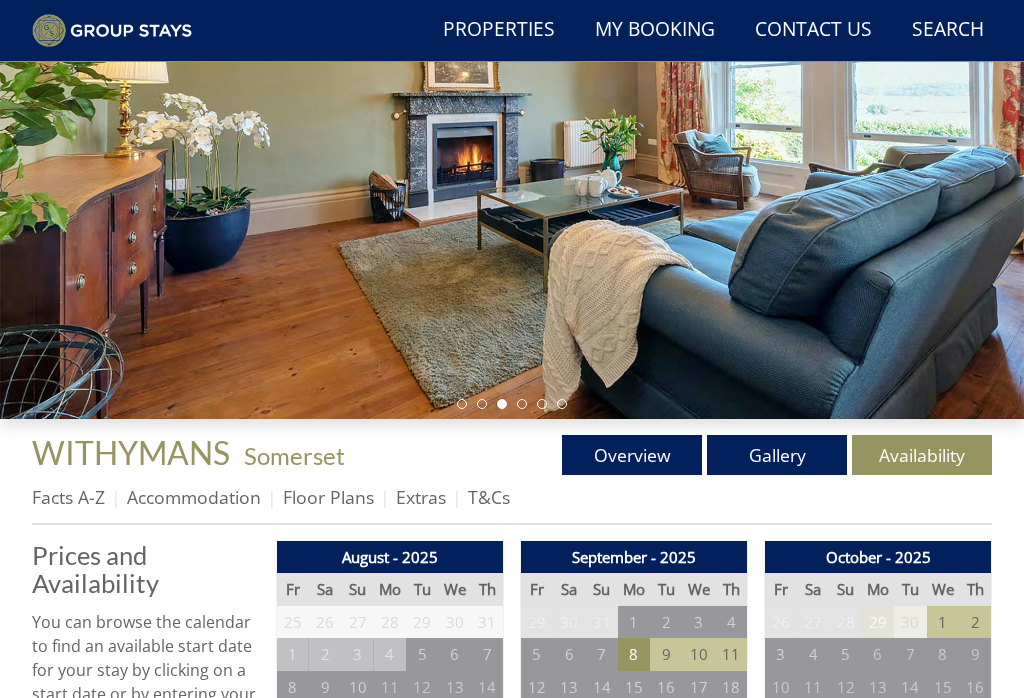 scroll, scrollTop: 260, scrollLeft: 0, axis: vertical 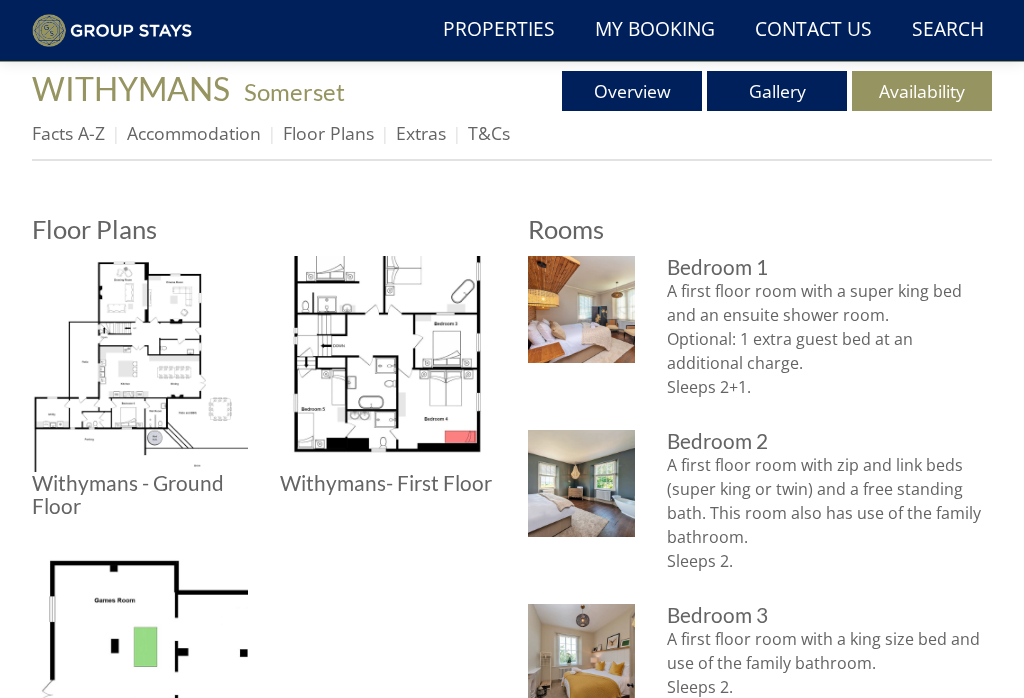 click at bounding box center (140, 364) 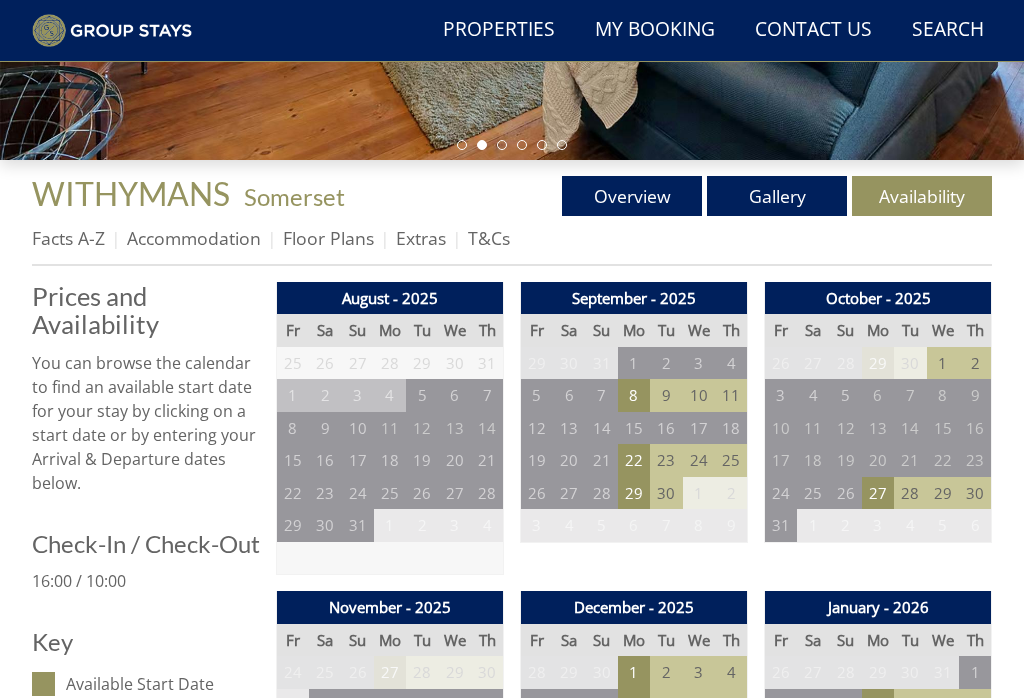 scroll, scrollTop: 518, scrollLeft: 0, axis: vertical 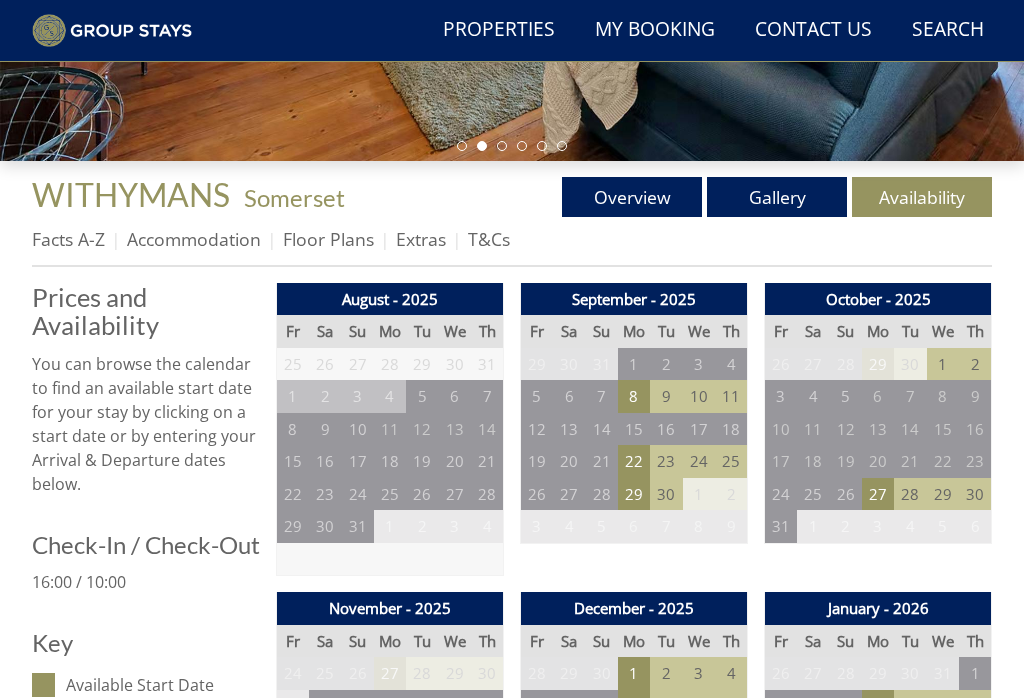 click on "Overview" at bounding box center (632, 197) 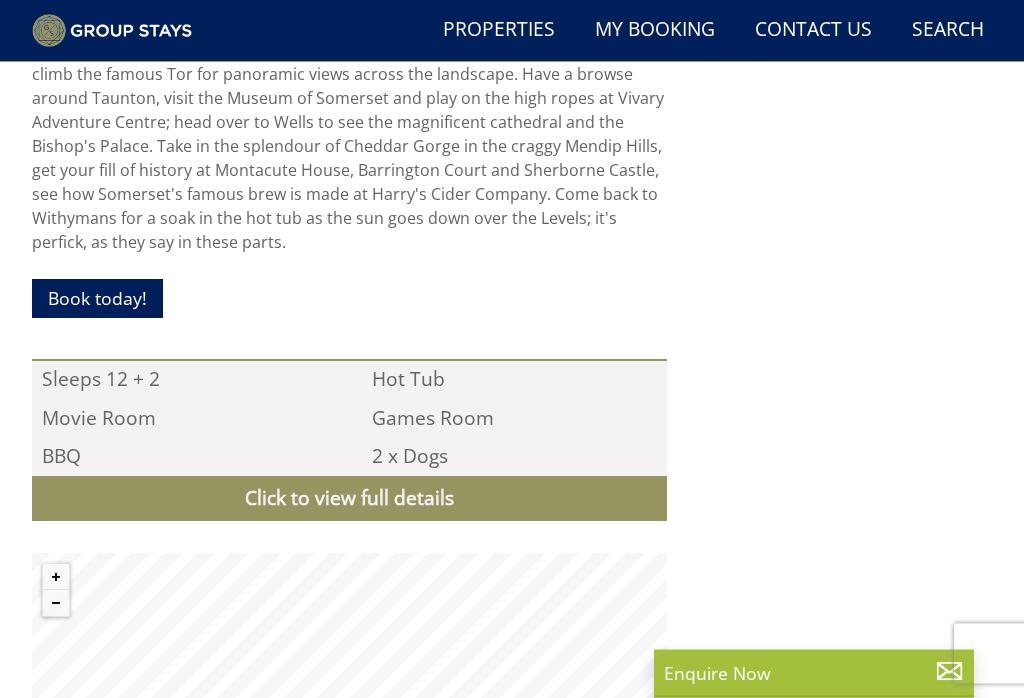 scroll, scrollTop: 1639, scrollLeft: 0, axis: vertical 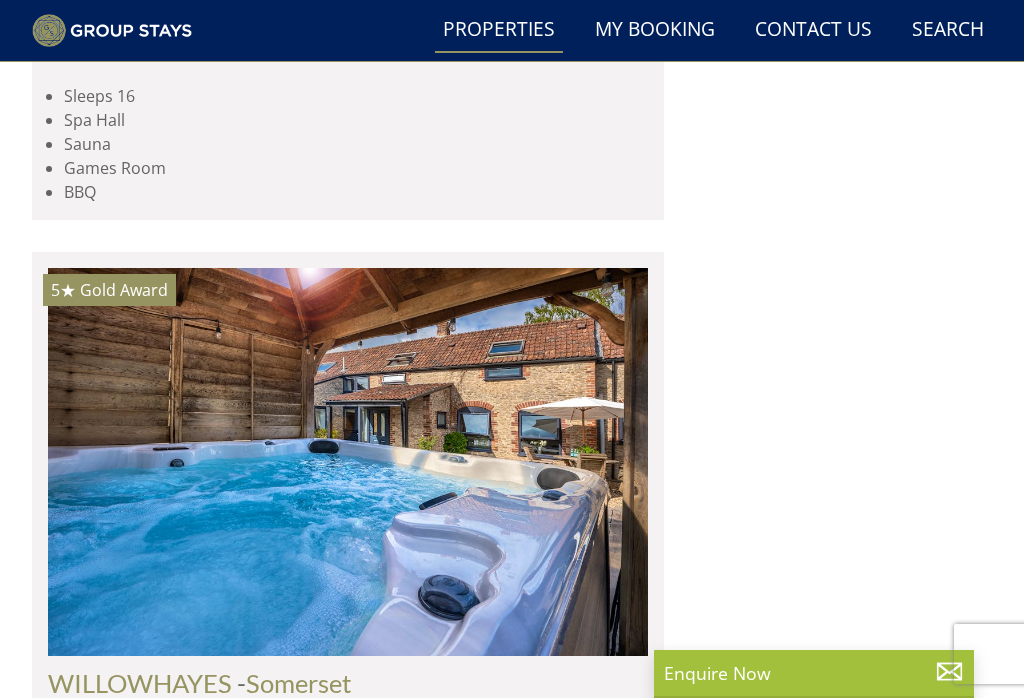 click on "WILLOWHAYES" at bounding box center [140, 683] 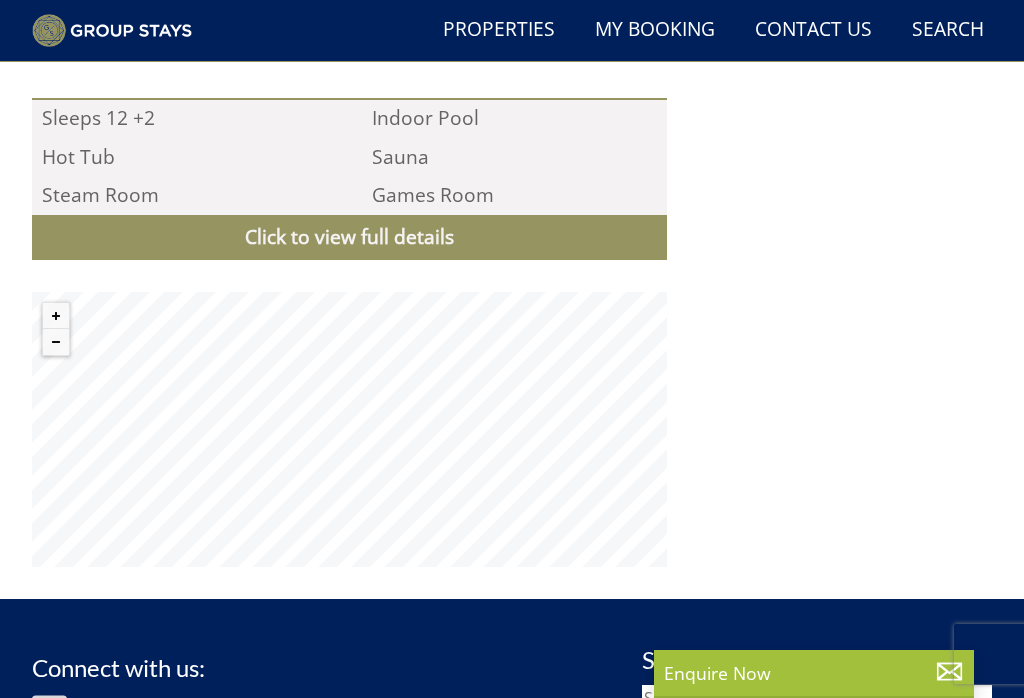 scroll, scrollTop: 1996, scrollLeft: 0, axis: vertical 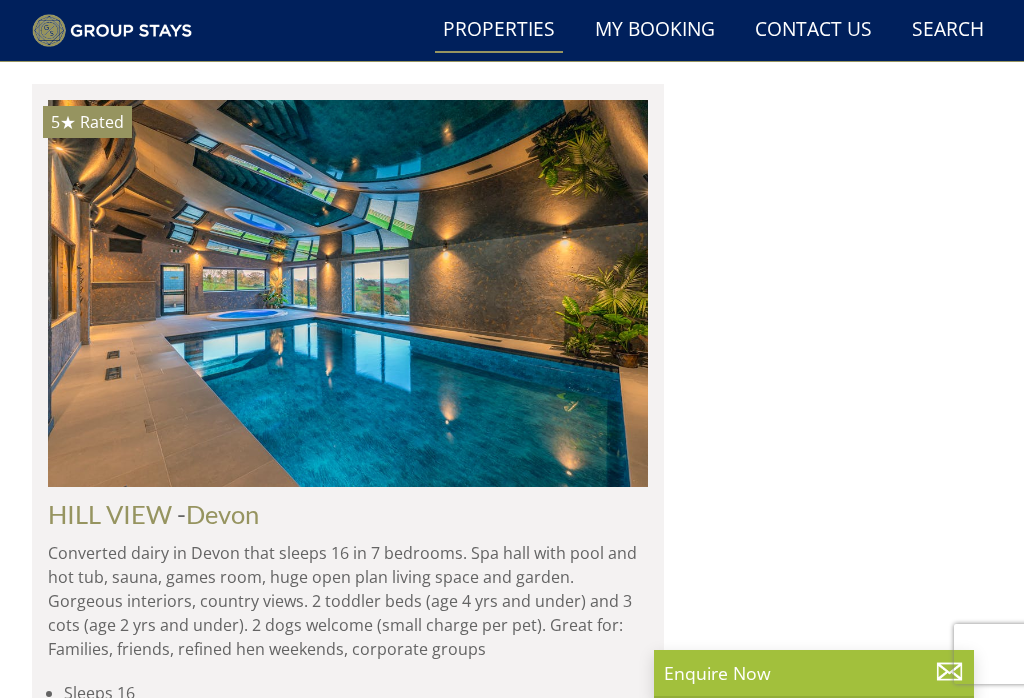 click on "Load More" at bounding box center (348, 1609) 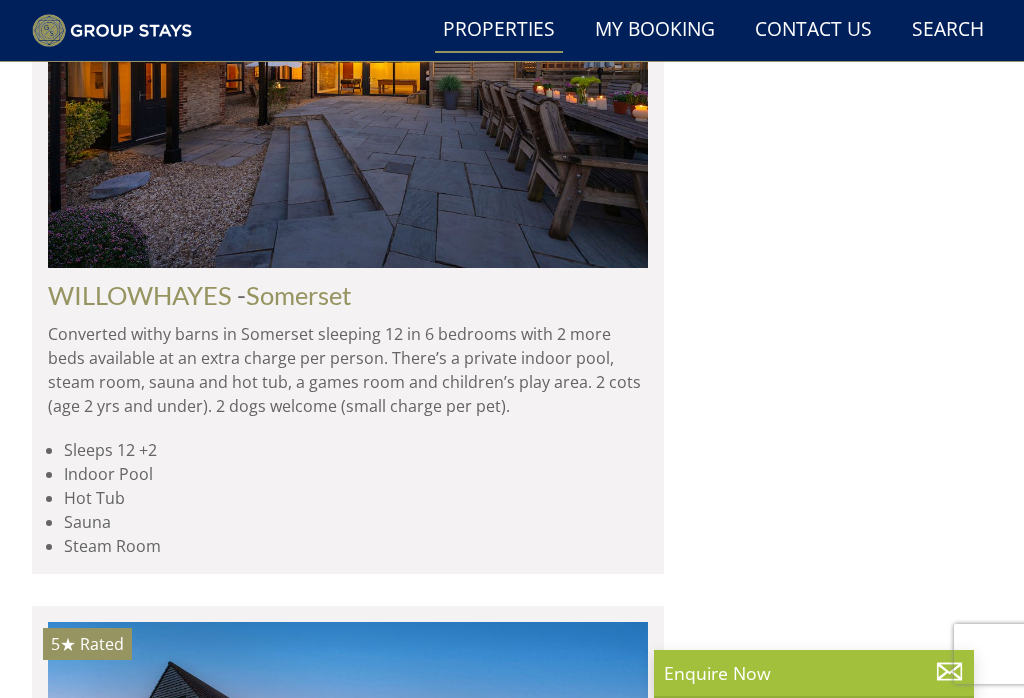 scroll, scrollTop: 10105, scrollLeft: 0, axis: vertical 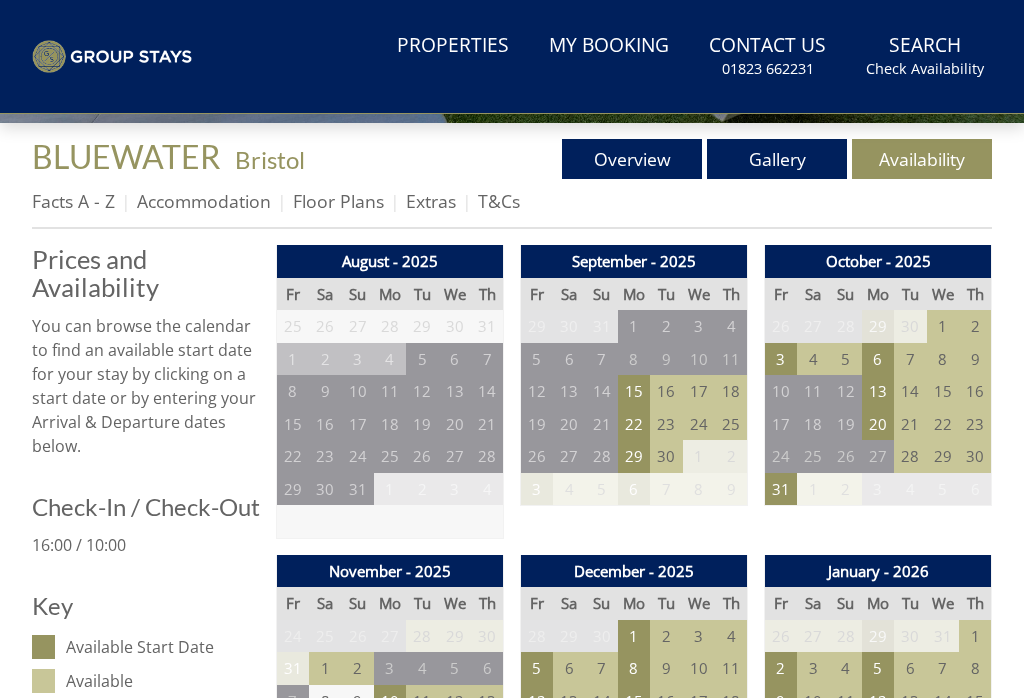 click on "Properties" at bounding box center [453, 46] 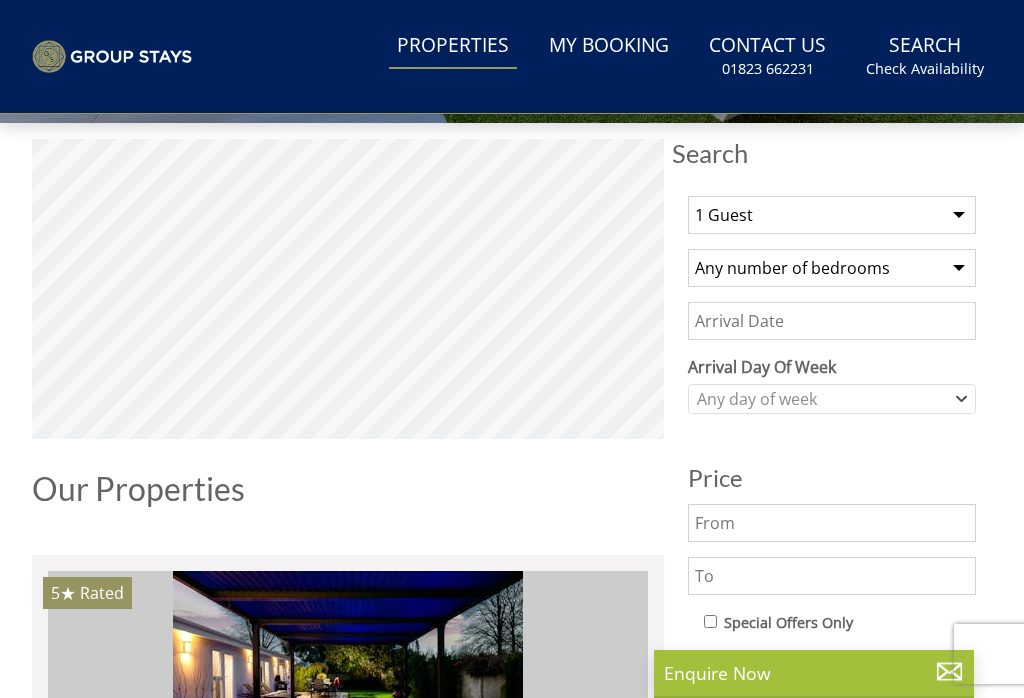scroll, scrollTop: 0, scrollLeft: 0, axis: both 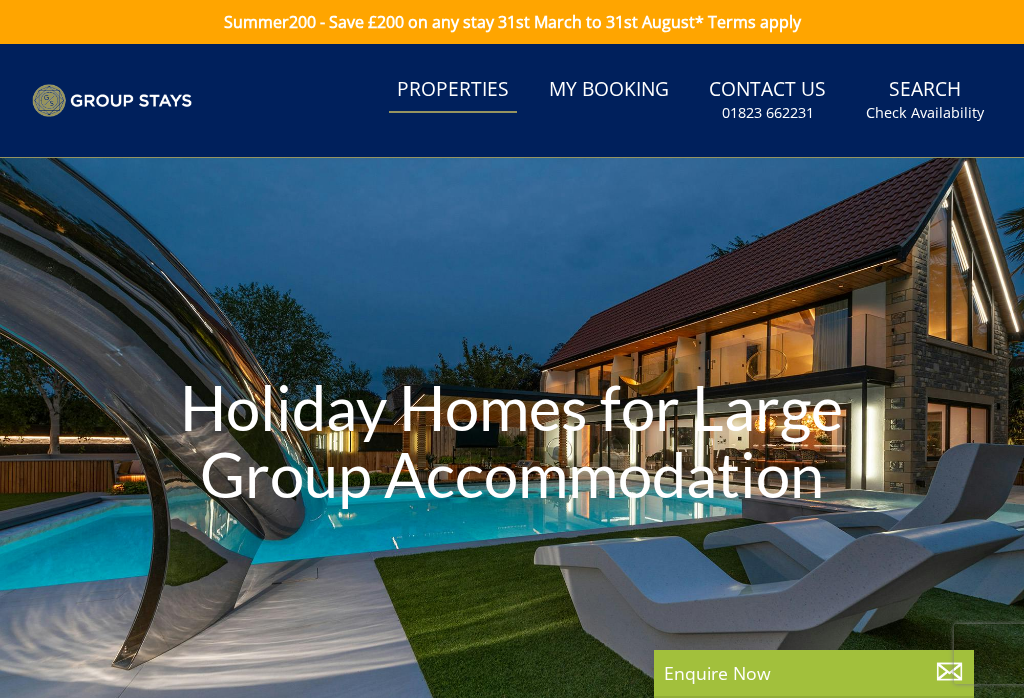 click on "Properties" at bounding box center (453, 90) 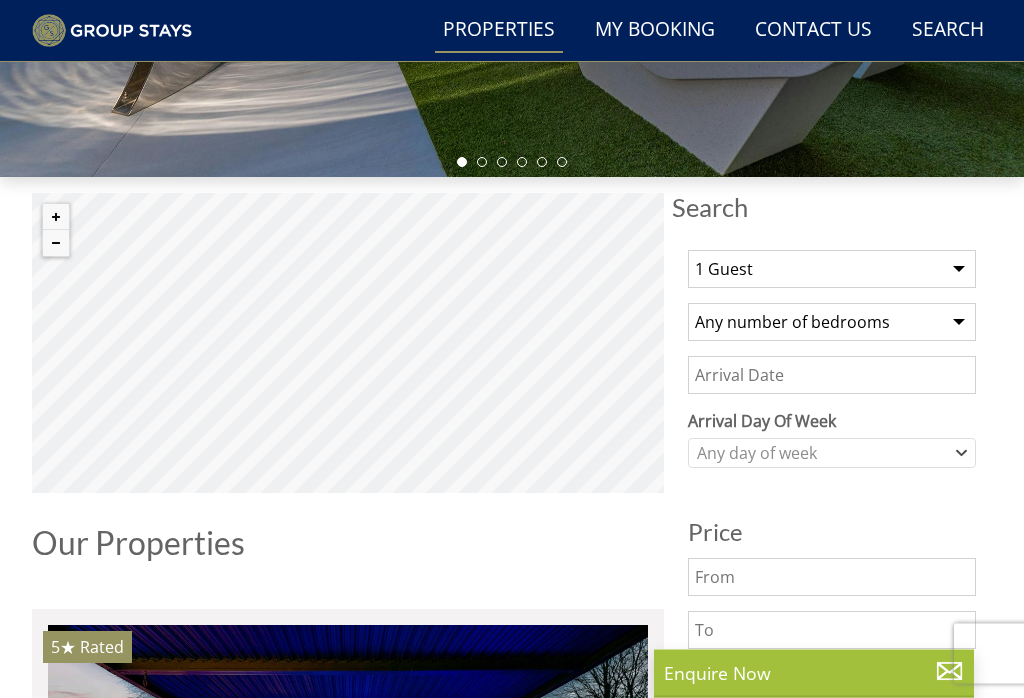 scroll, scrollTop: 503, scrollLeft: 0, axis: vertical 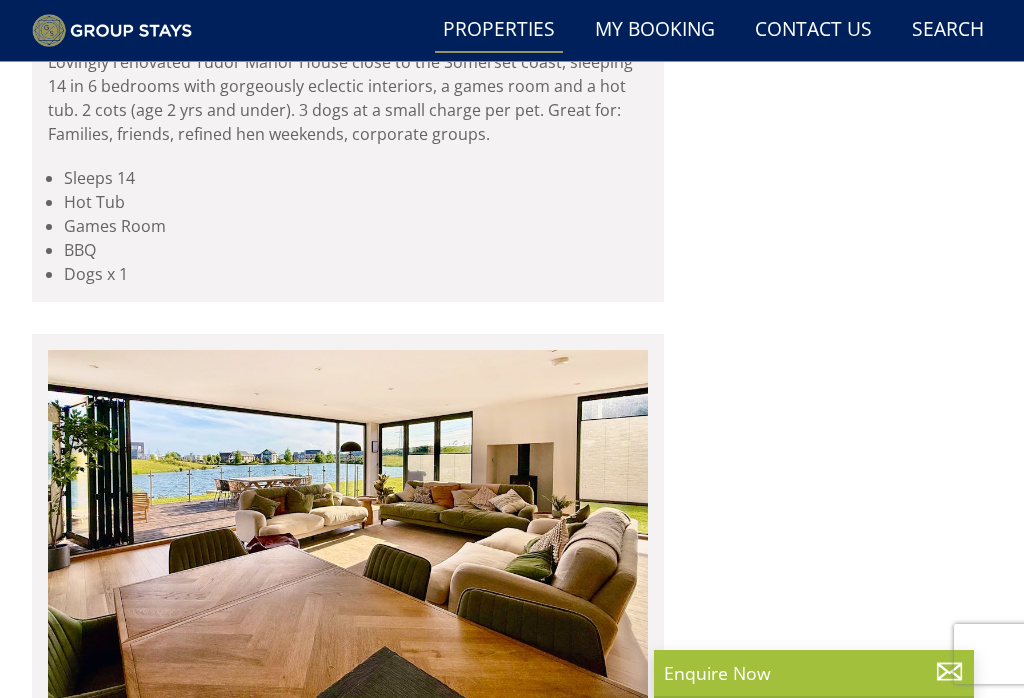 click on "MINGLEBY MANOR" at bounding box center [164, 23] 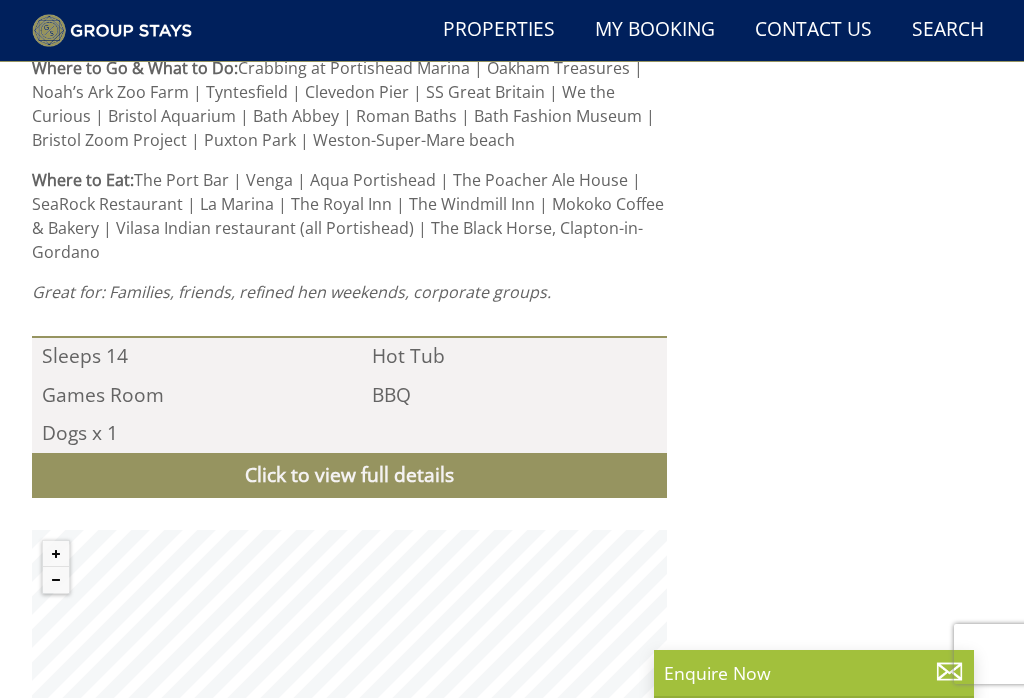 scroll, scrollTop: 1704, scrollLeft: 0, axis: vertical 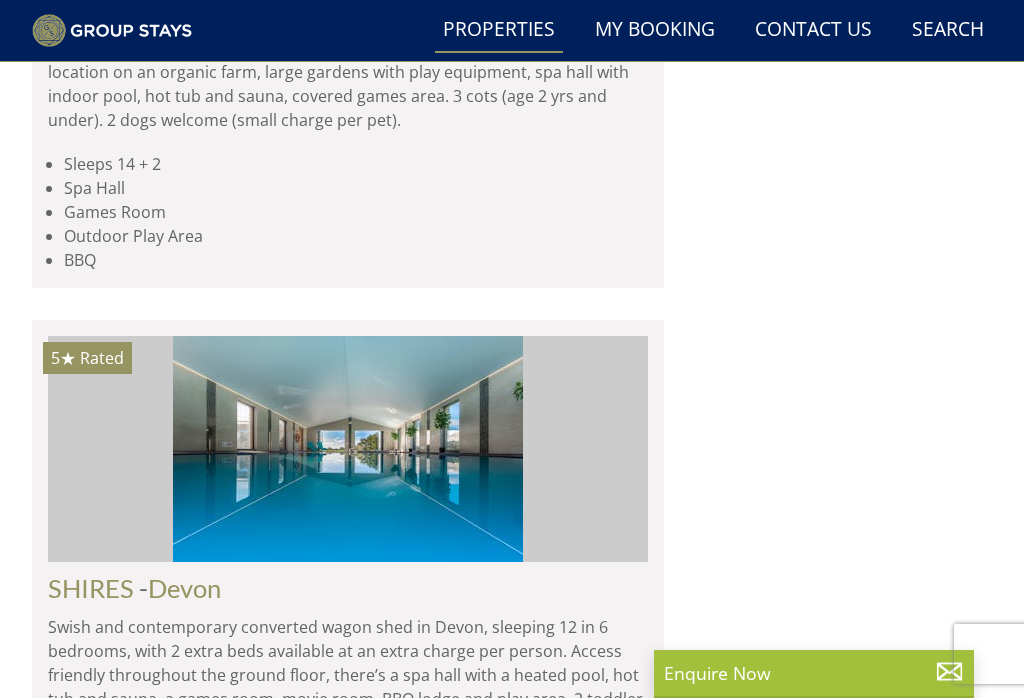click on "DREAMDAYS" at bounding box center (125, -699) 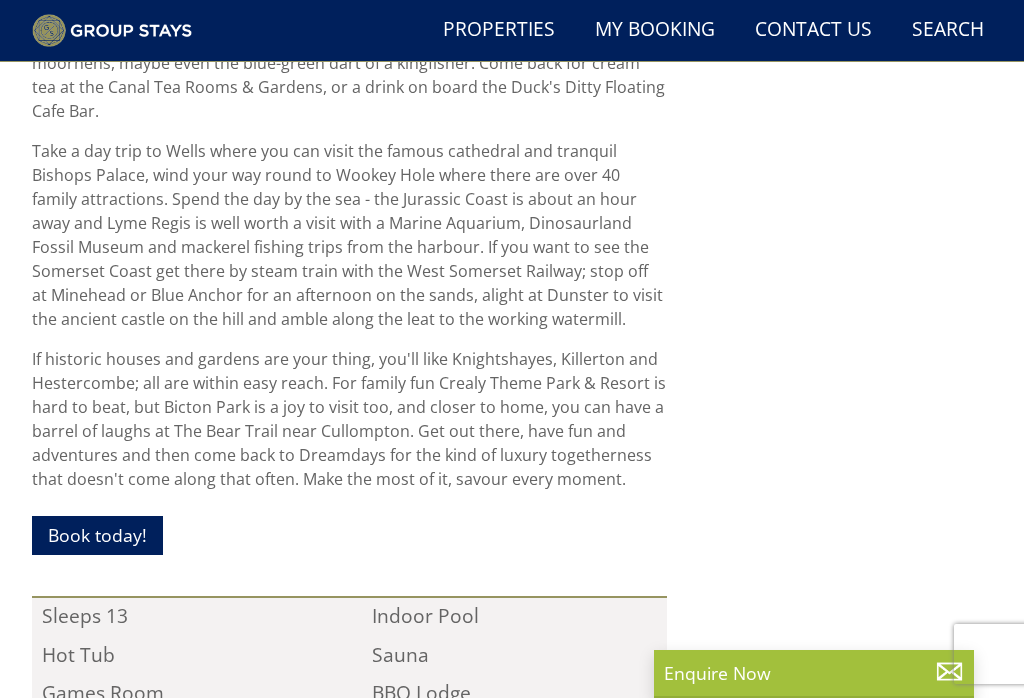 scroll, scrollTop: 1628, scrollLeft: 0, axis: vertical 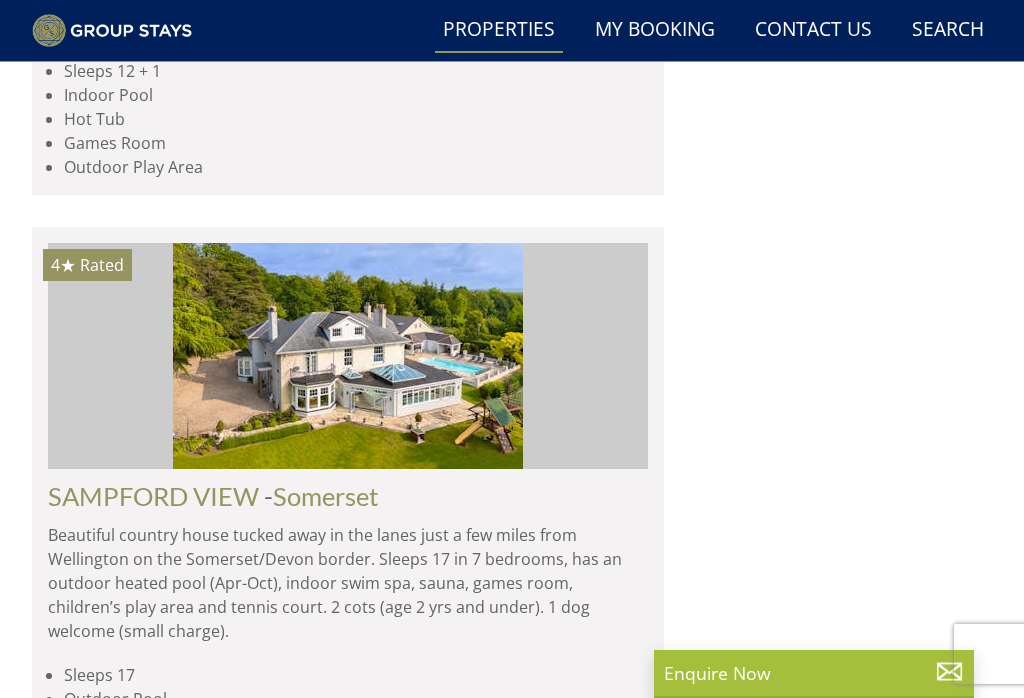 click on "FUZZY ORCHARD" at bounding box center (153, -1972) 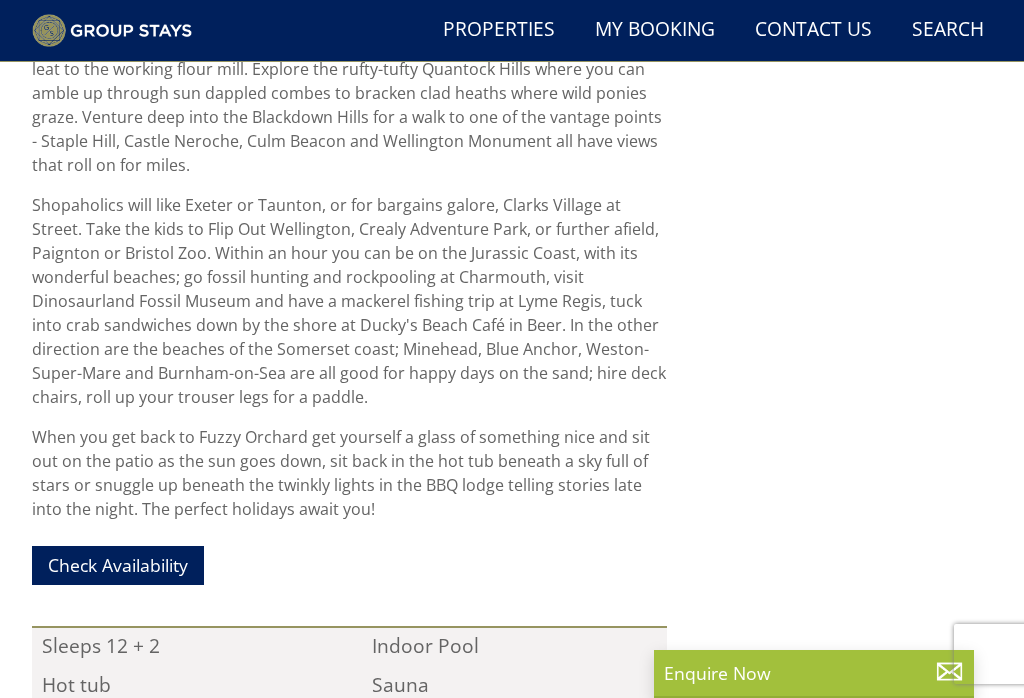 scroll, scrollTop: 1586, scrollLeft: 0, axis: vertical 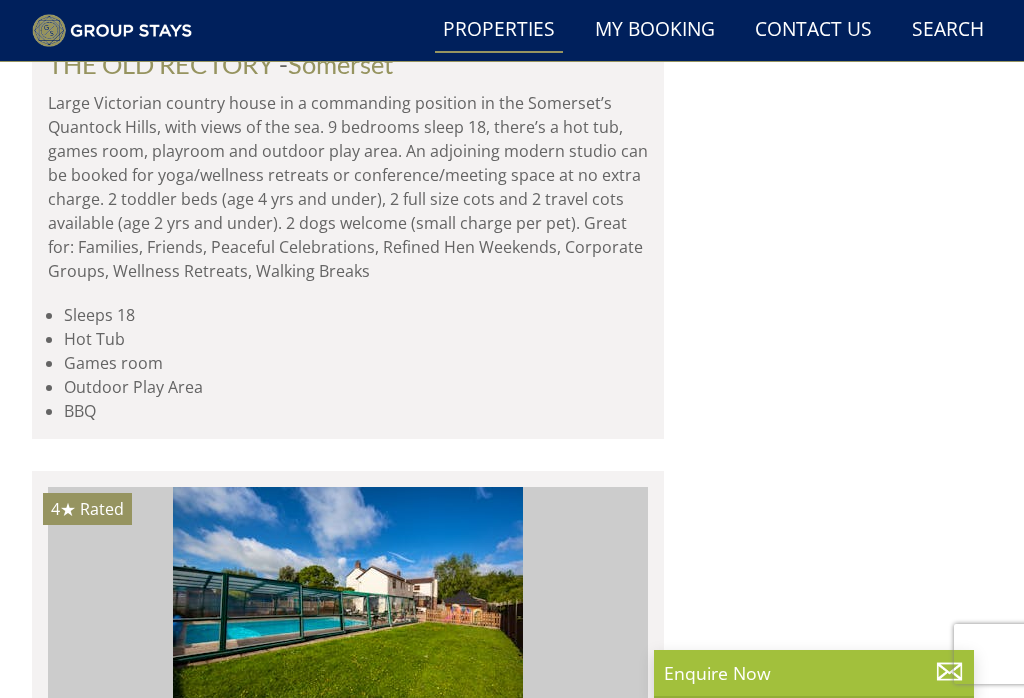 click on "Somerset" at bounding box center [250, -2046] 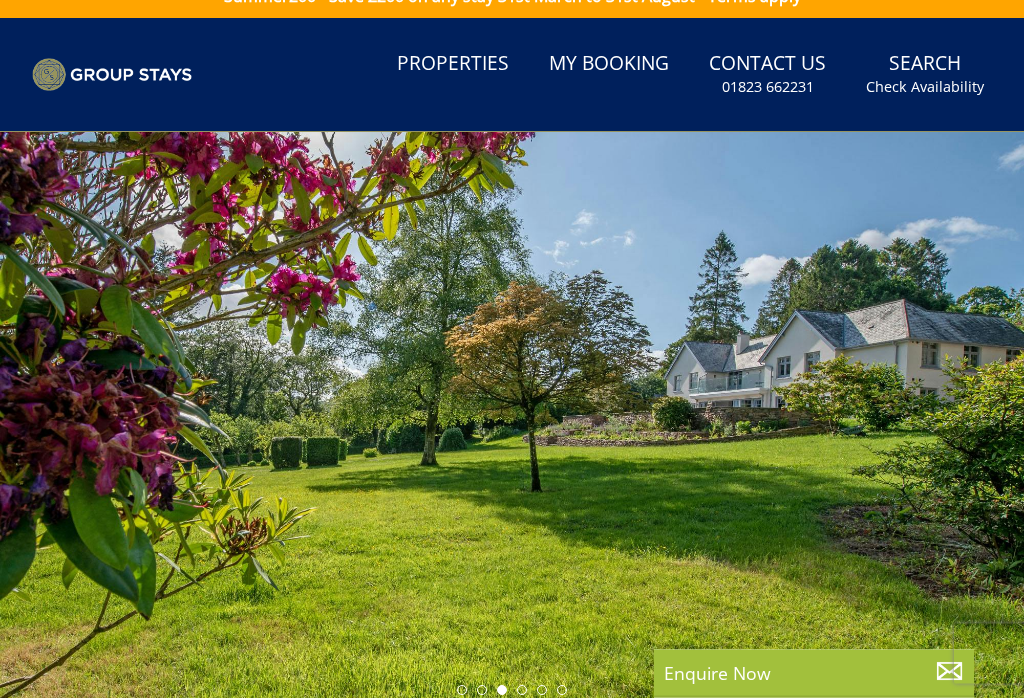 scroll, scrollTop: 0, scrollLeft: 0, axis: both 